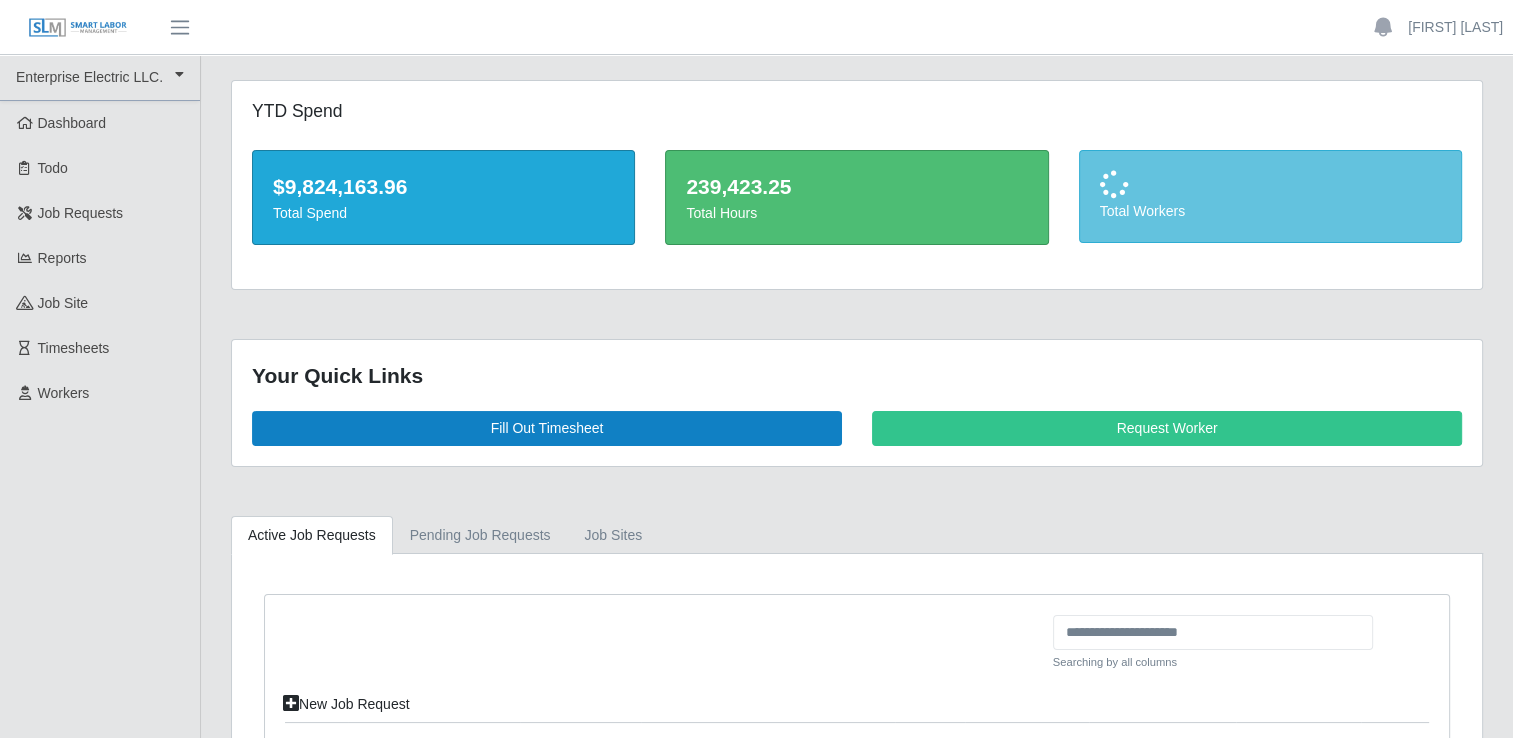 scroll, scrollTop: 400, scrollLeft: 0, axis: vertical 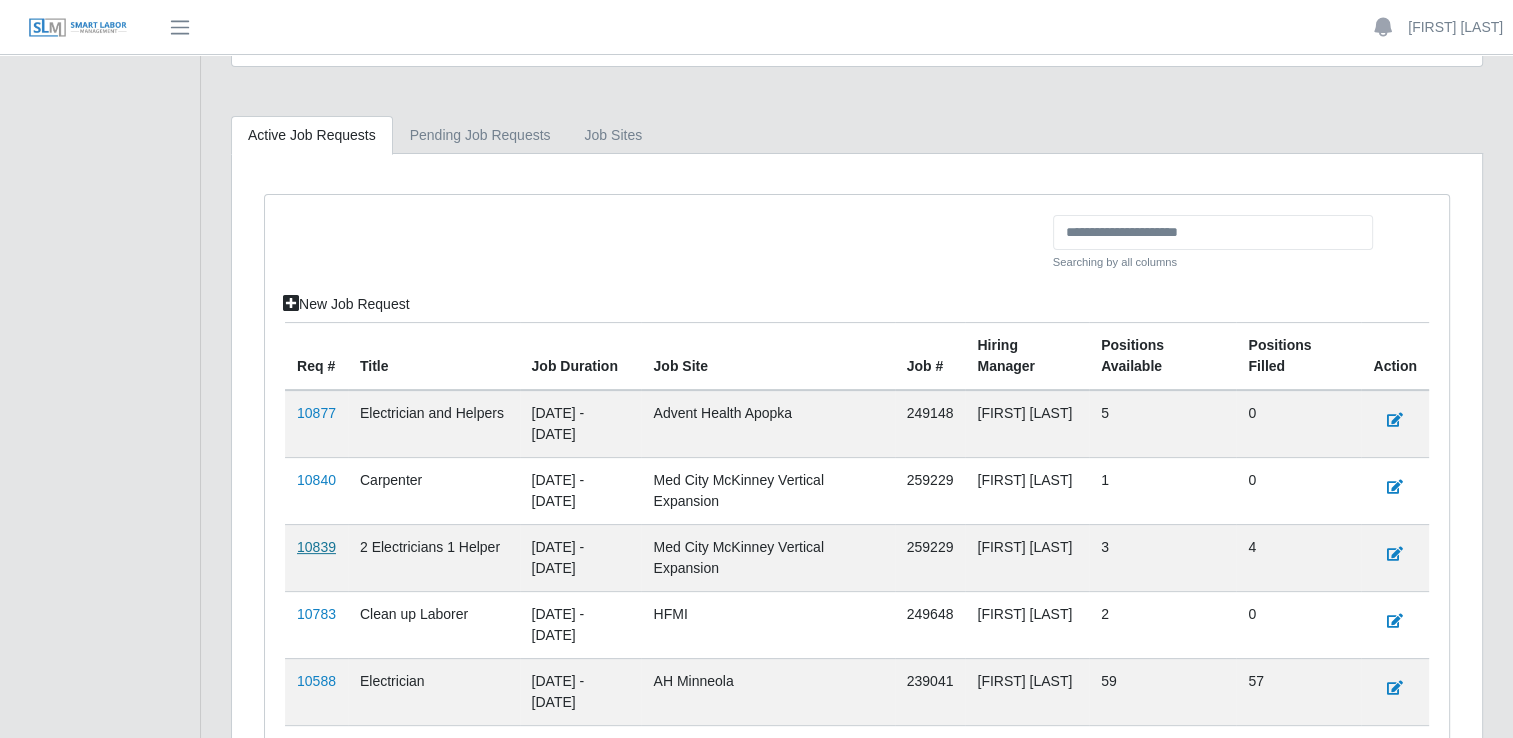 click on "10839" at bounding box center [316, 547] 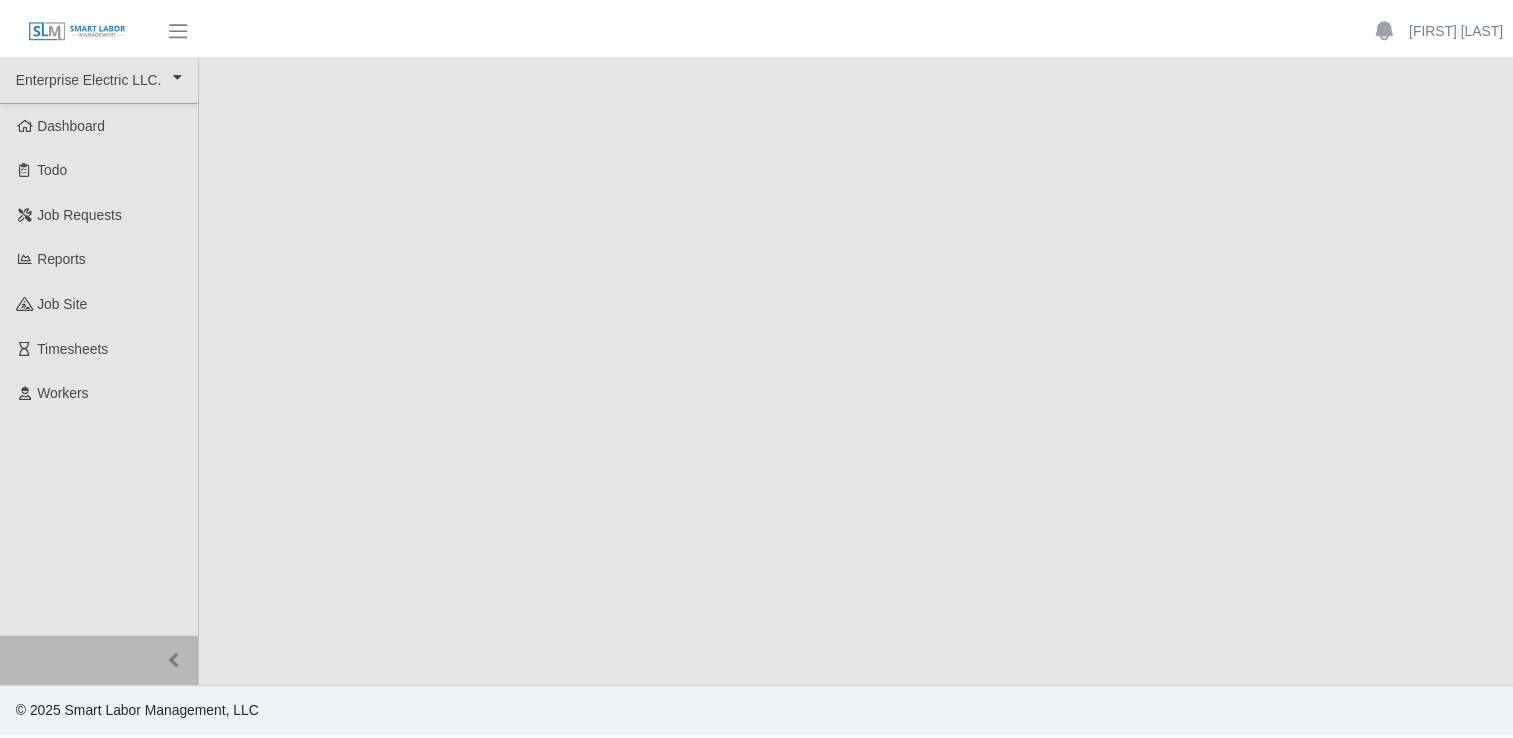 scroll, scrollTop: 0, scrollLeft: 0, axis: both 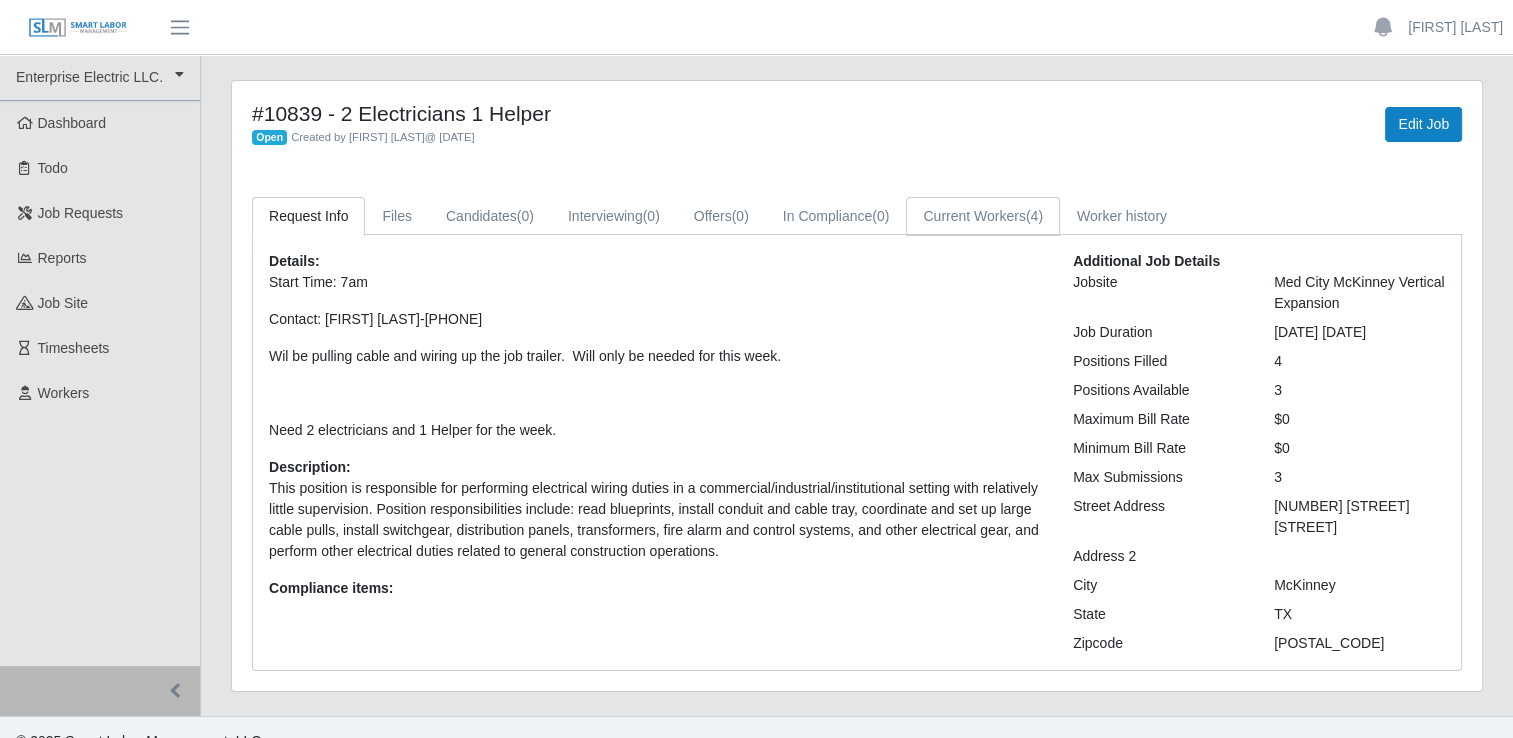 click on "Current Workers  (4)" at bounding box center (983, 216) 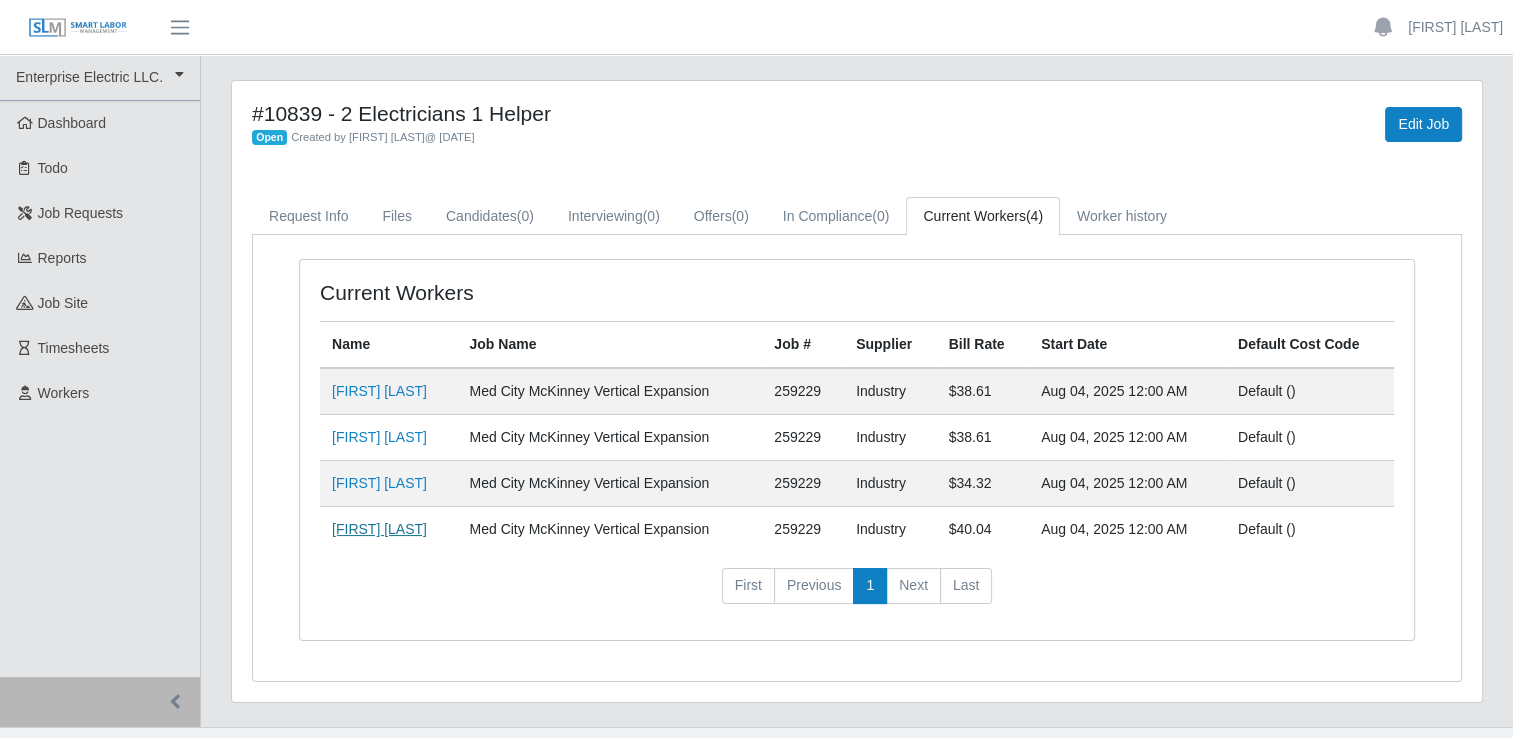 click on "Gerardo    Reyes" at bounding box center (379, 529) 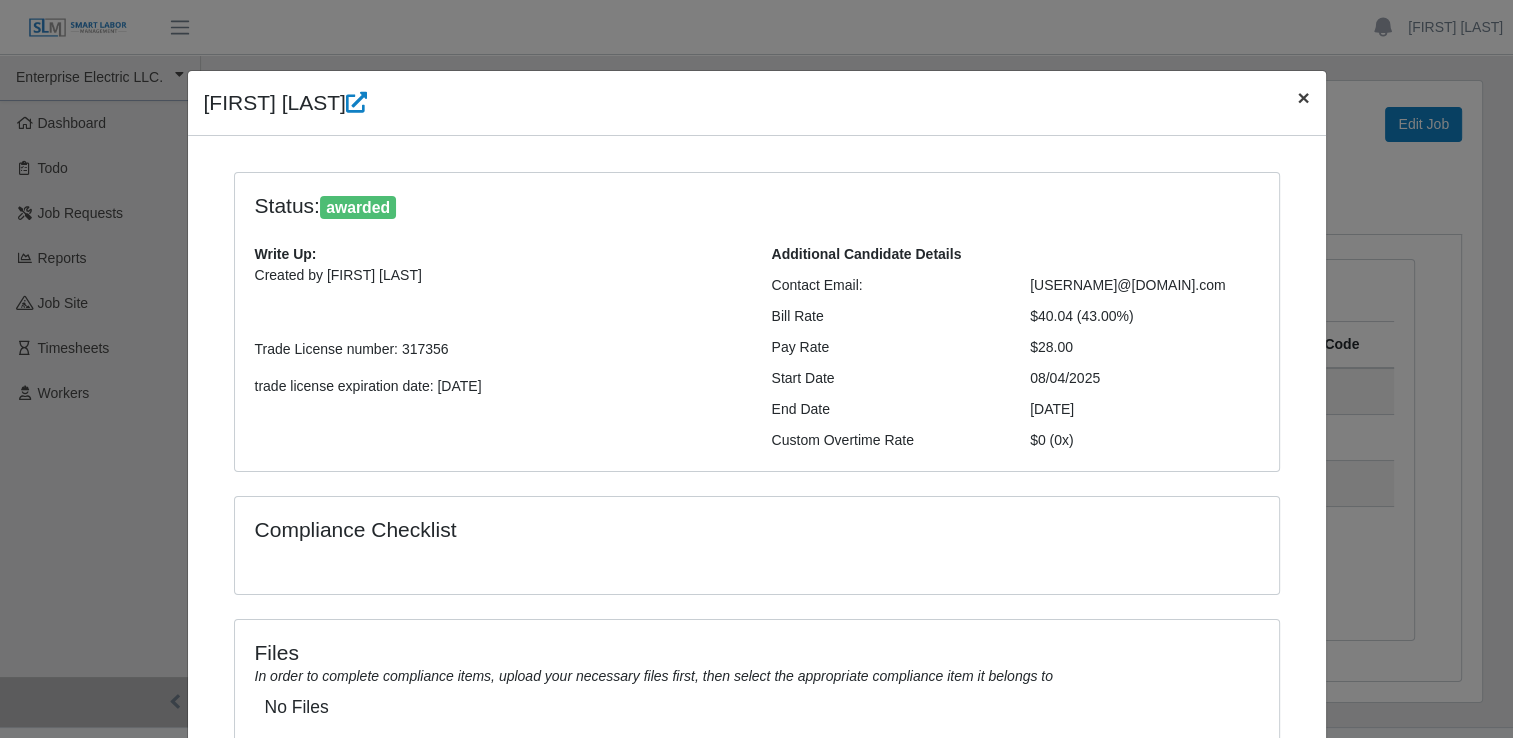 click on "×" at bounding box center [1303, 97] 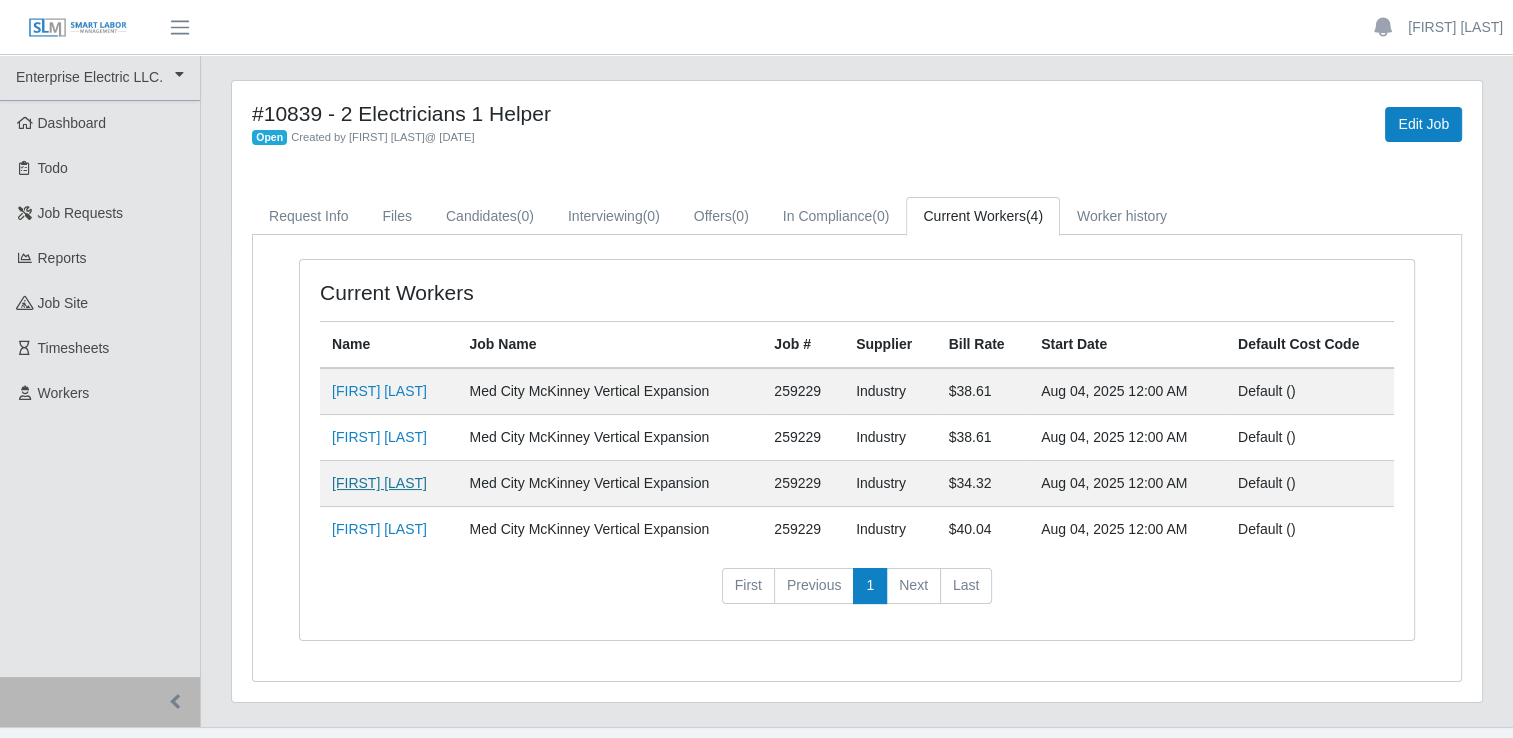 click on "Ramon    Gonzalez" at bounding box center (379, 483) 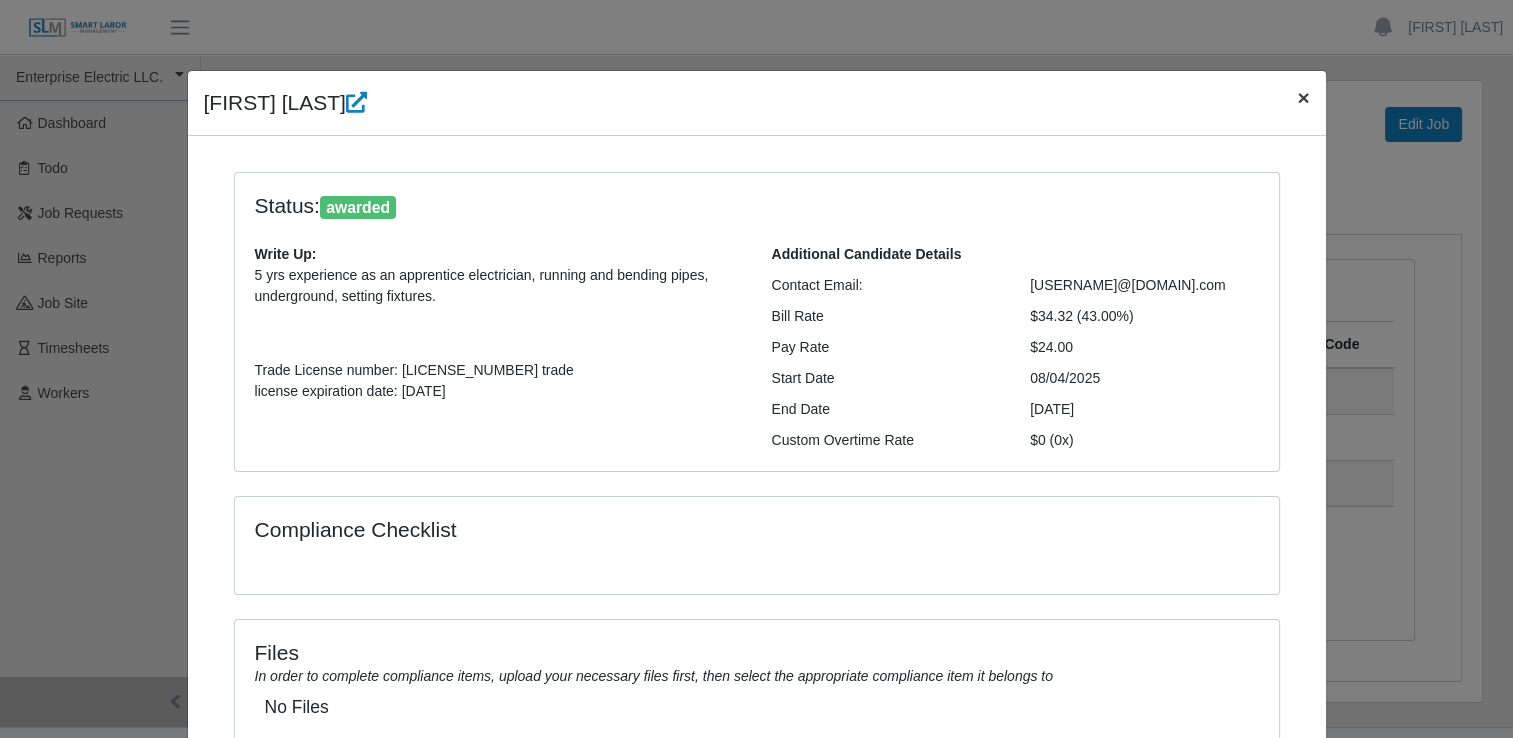 click on "×" at bounding box center (1303, 97) 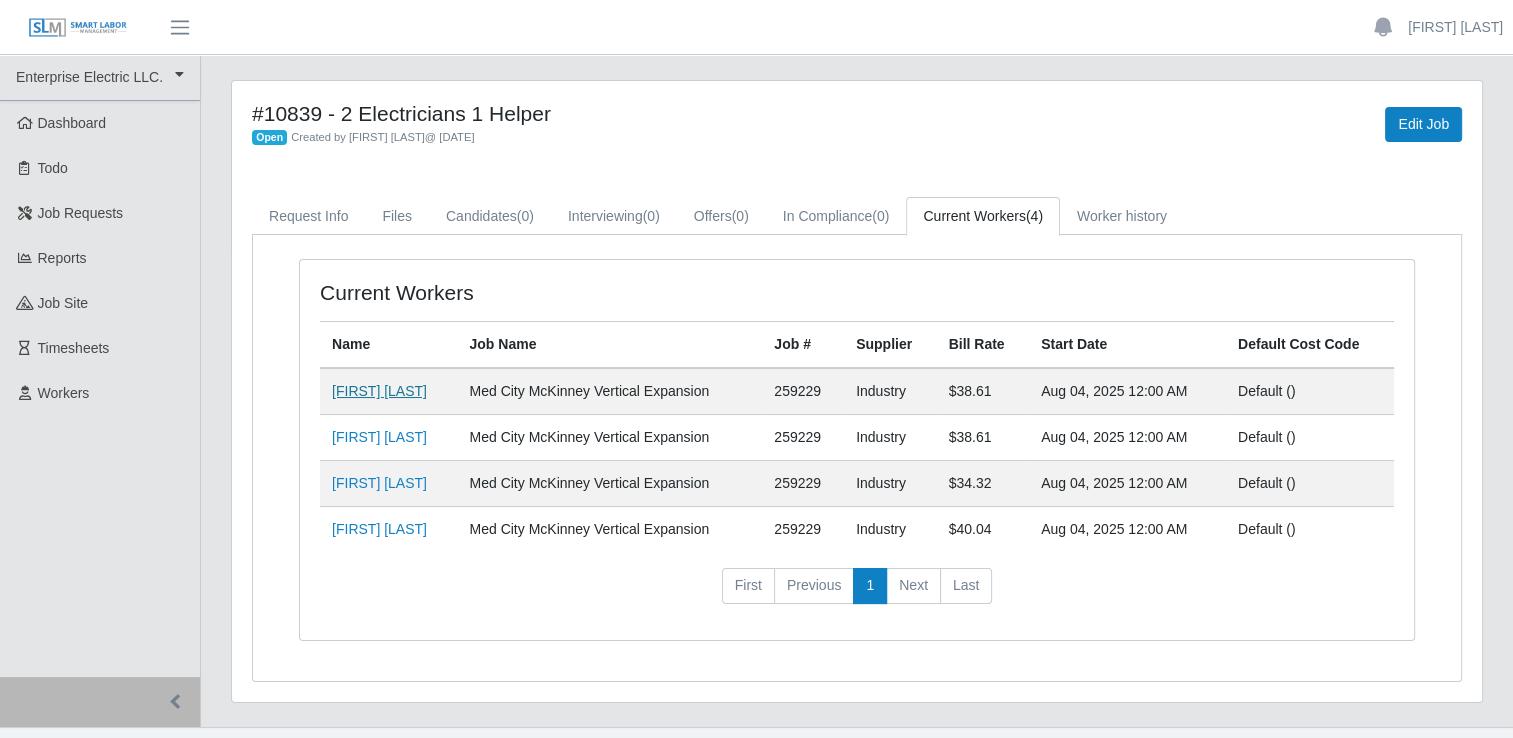 click on "Walter    Sesena" at bounding box center (379, 391) 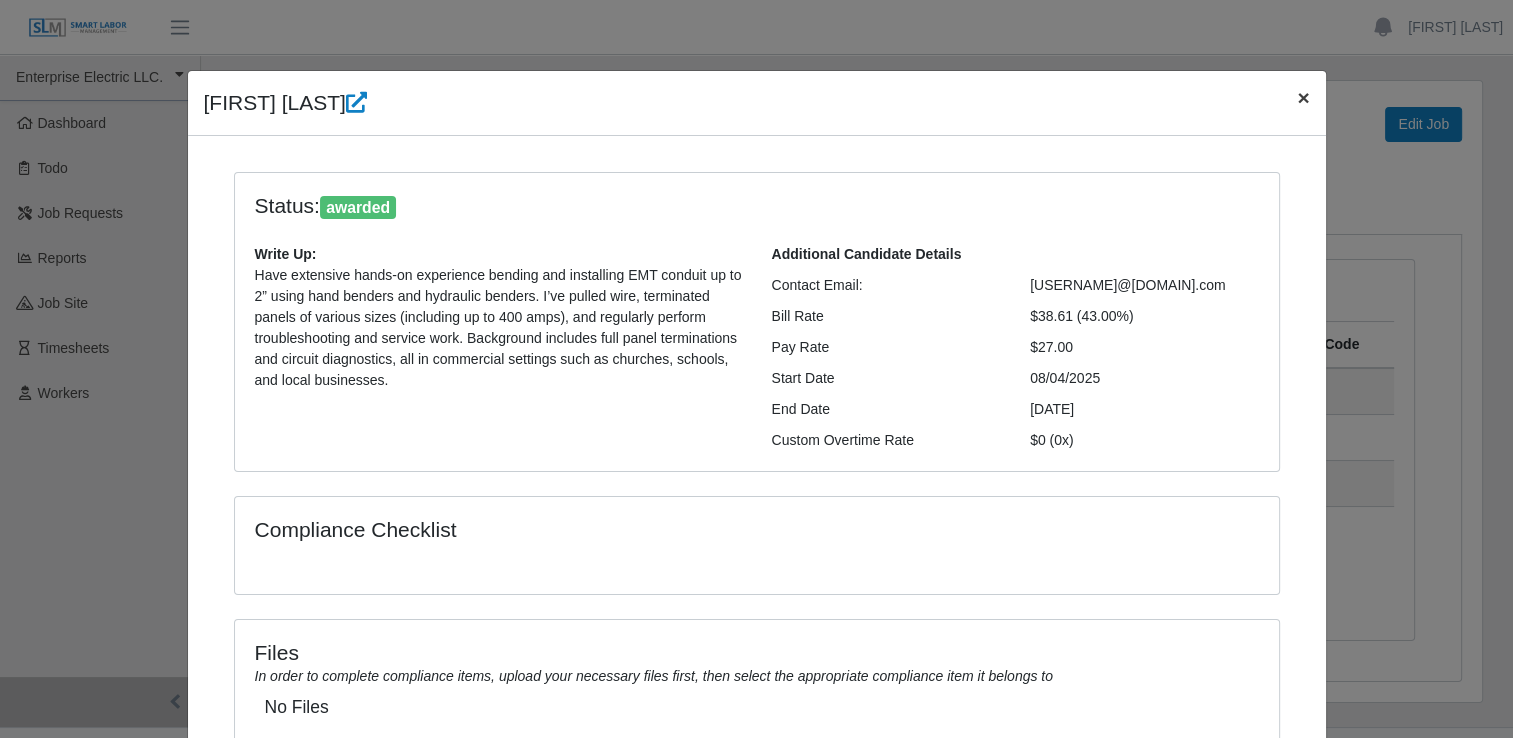 click on "×" at bounding box center [1303, 97] 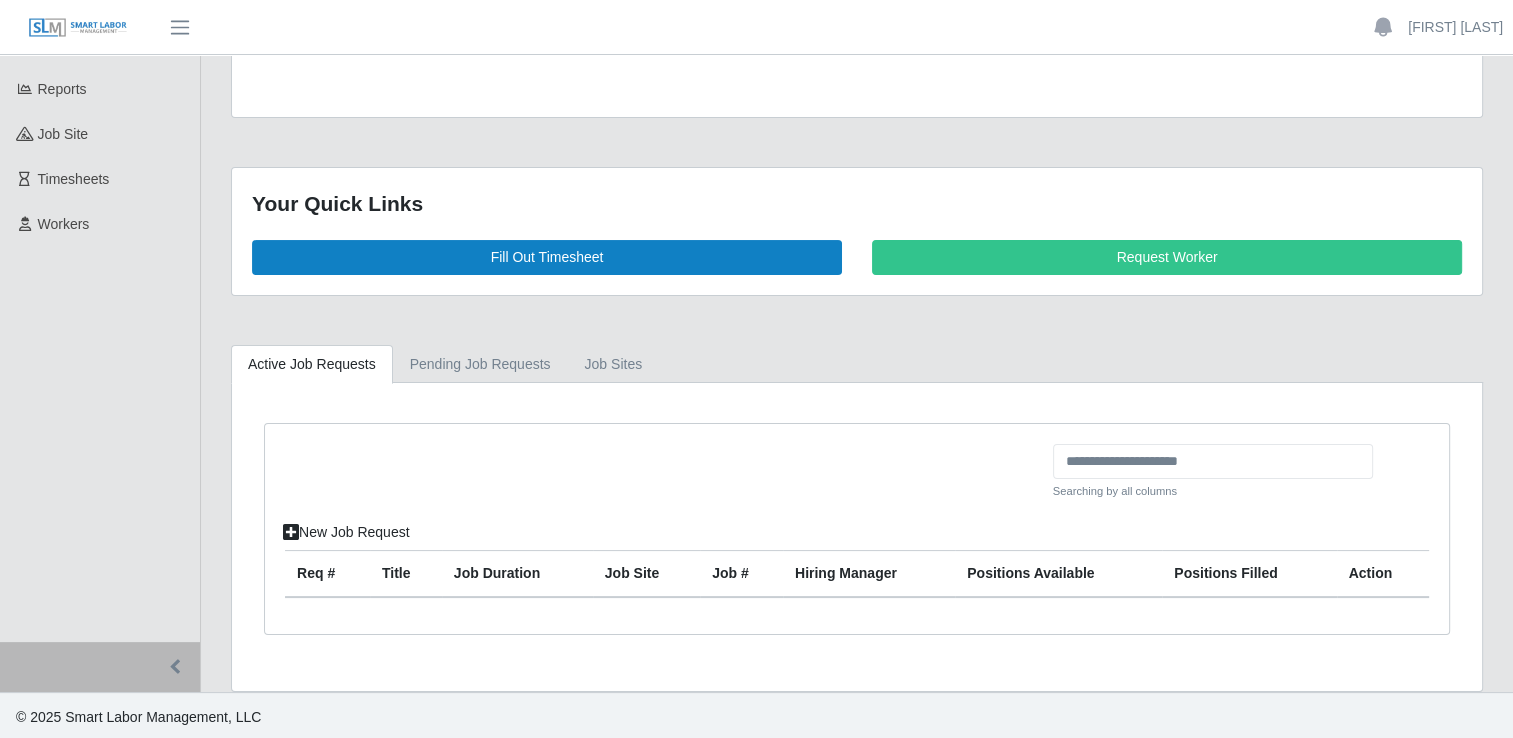 scroll, scrollTop: 287, scrollLeft: 0, axis: vertical 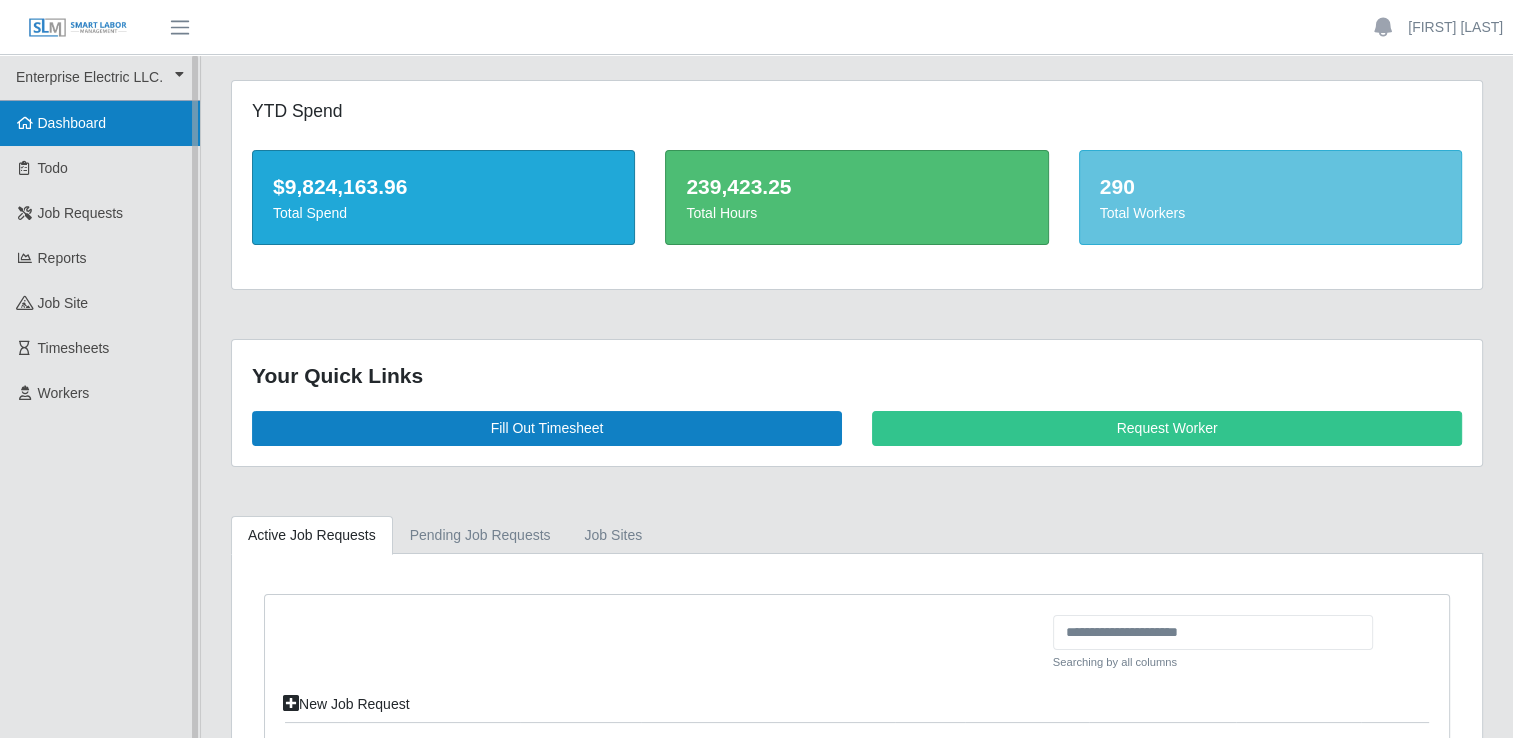 click on "Dashboard" at bounding box center [72, 123] 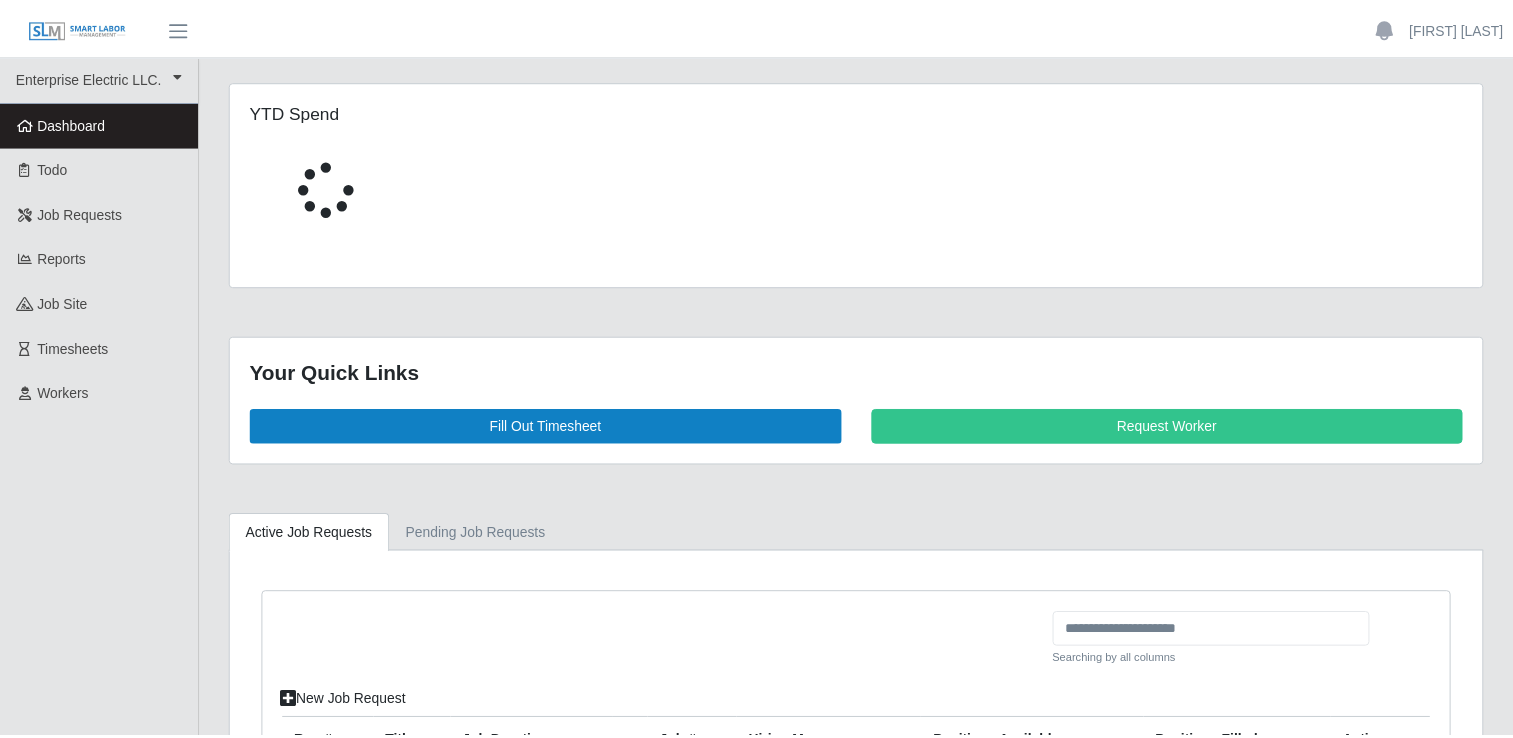 scroll, scrollTop: 0, scrollLeft: 0, axis: both 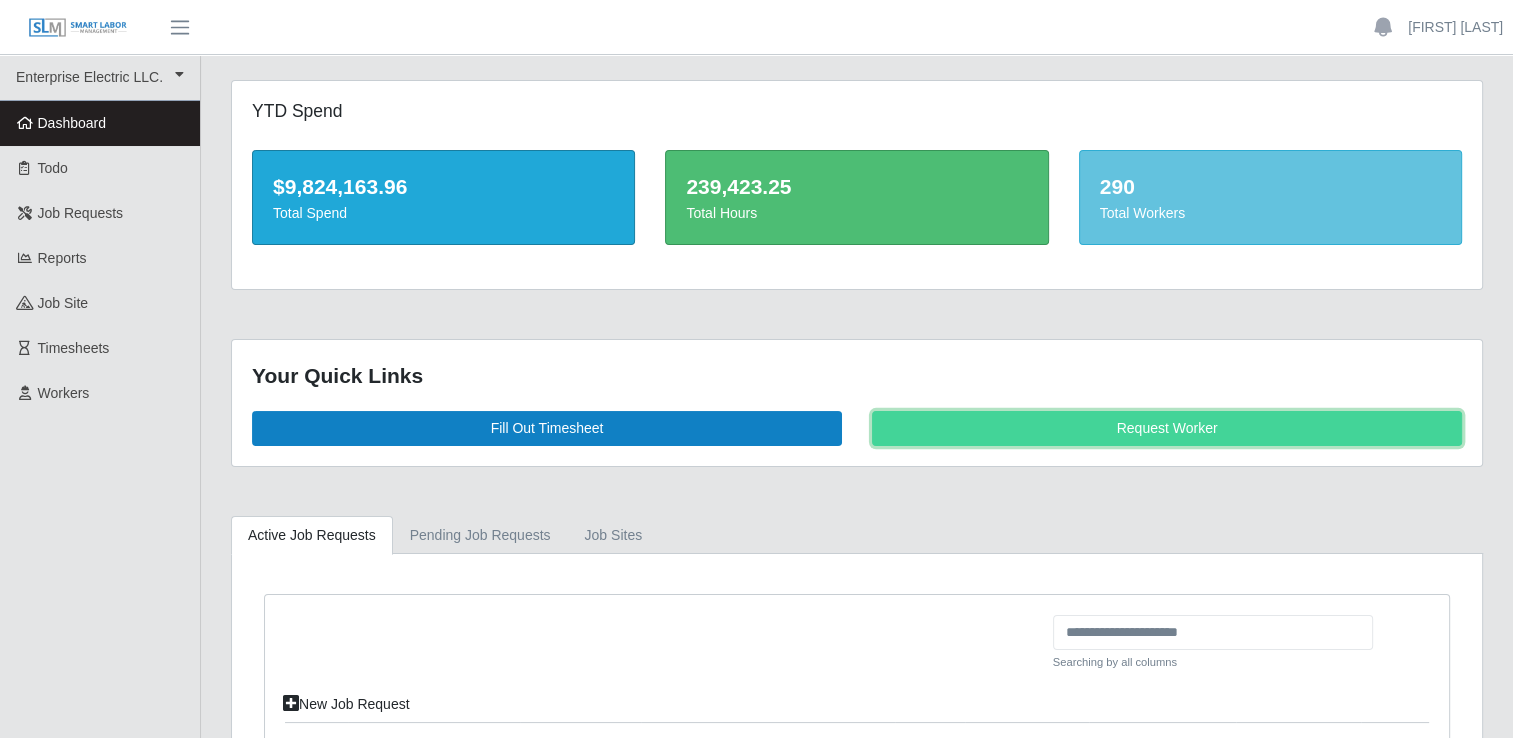 click on "Request Worker" at bounding box center (1167, 428) 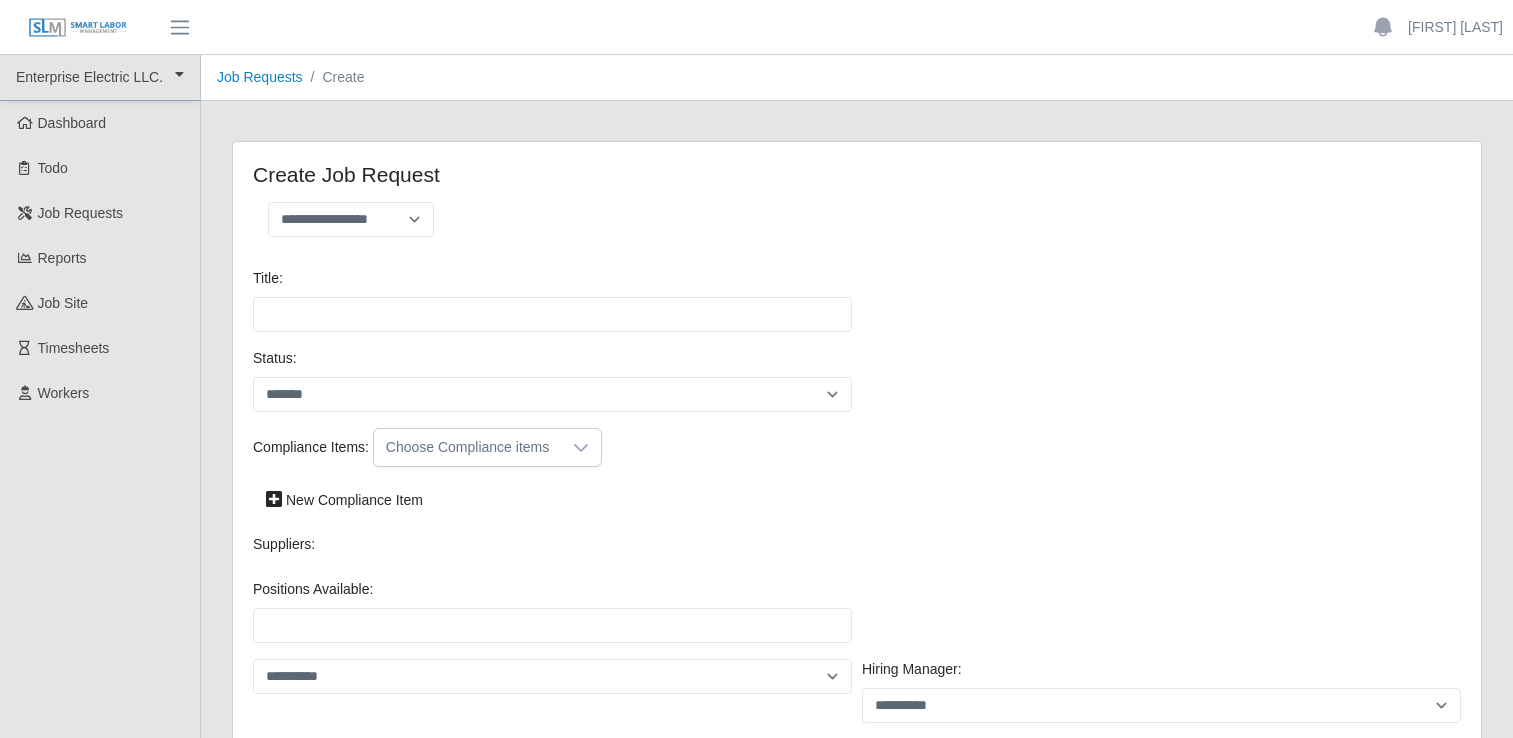 select 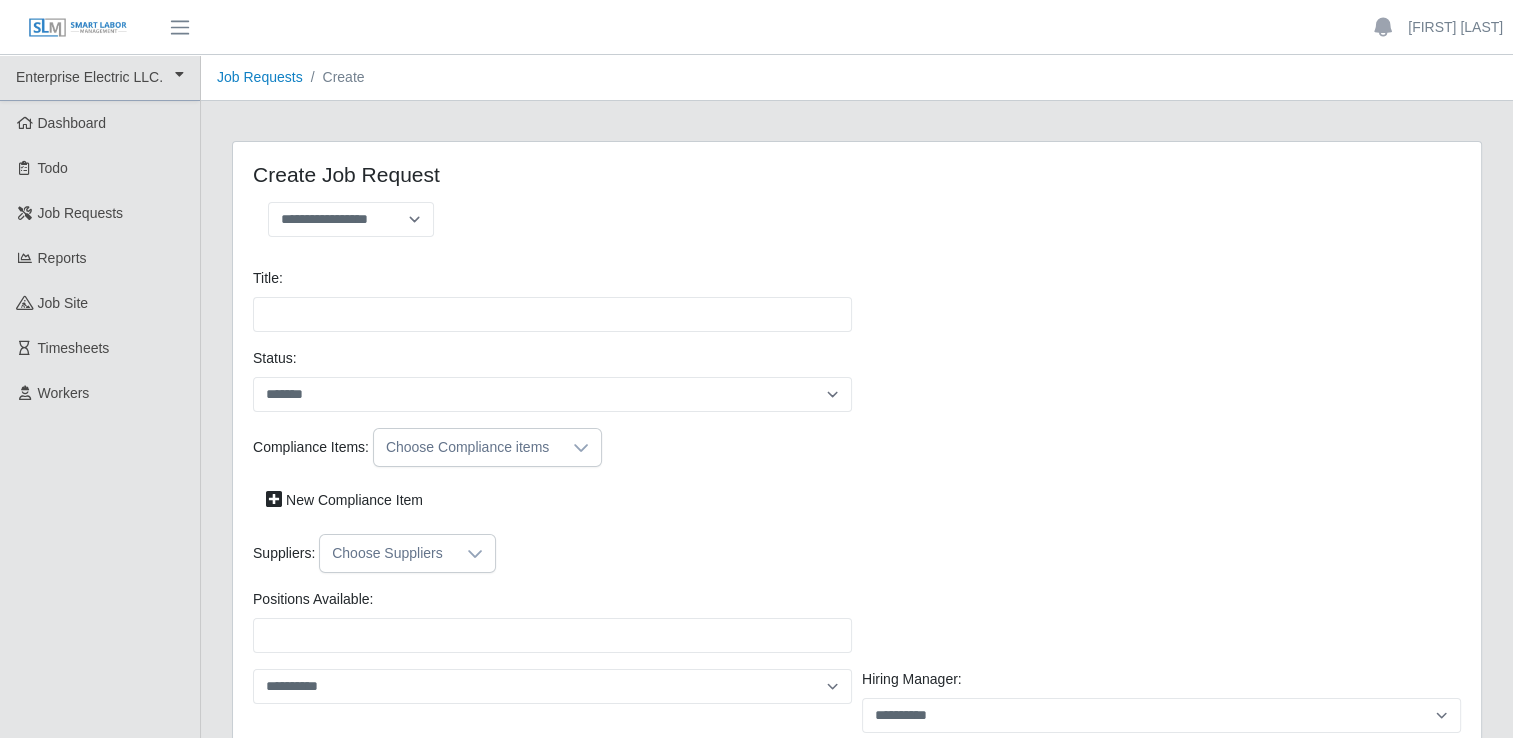 scroll, scrollTop: 0, scrollLeft: 0, axis: both 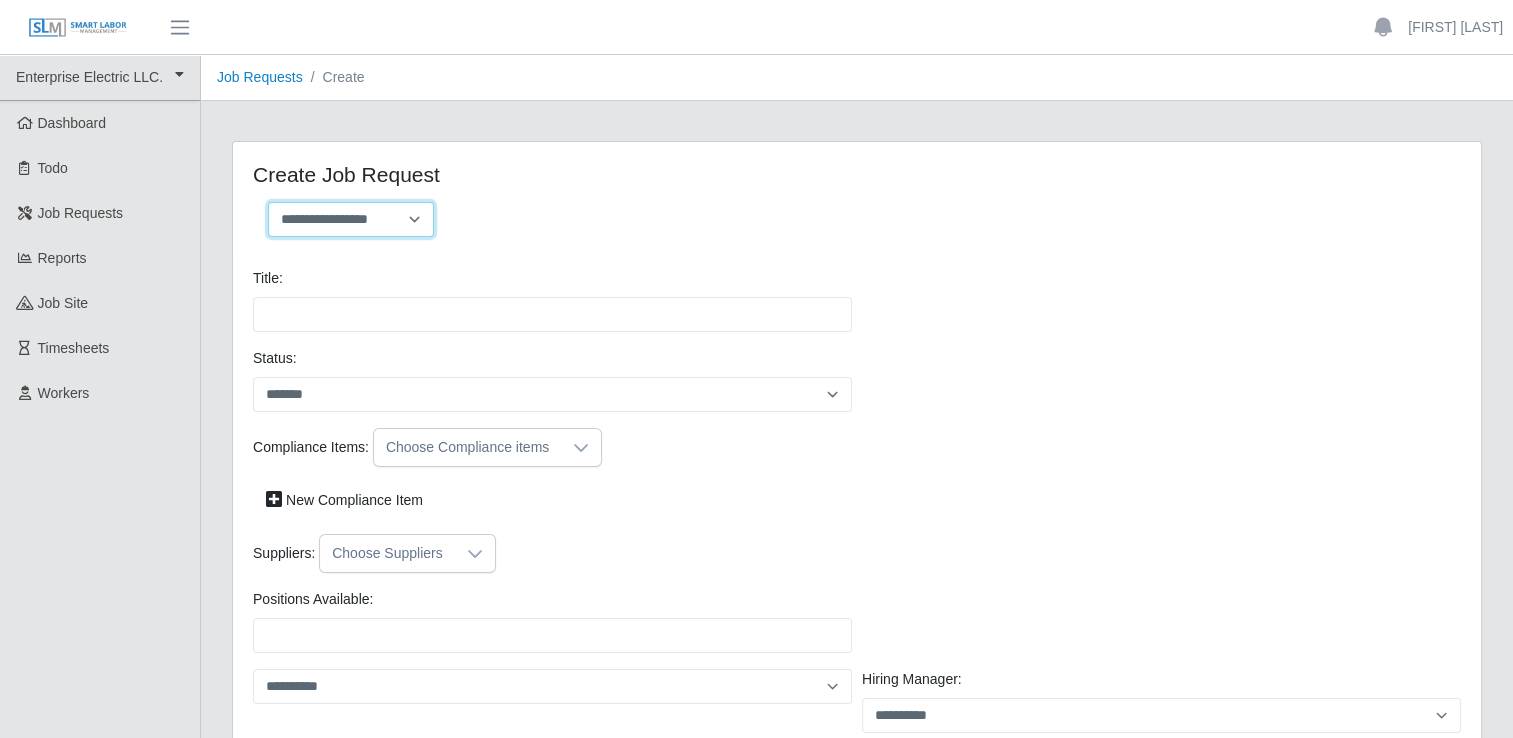 click on "**********" at bounding box center [351, 219] 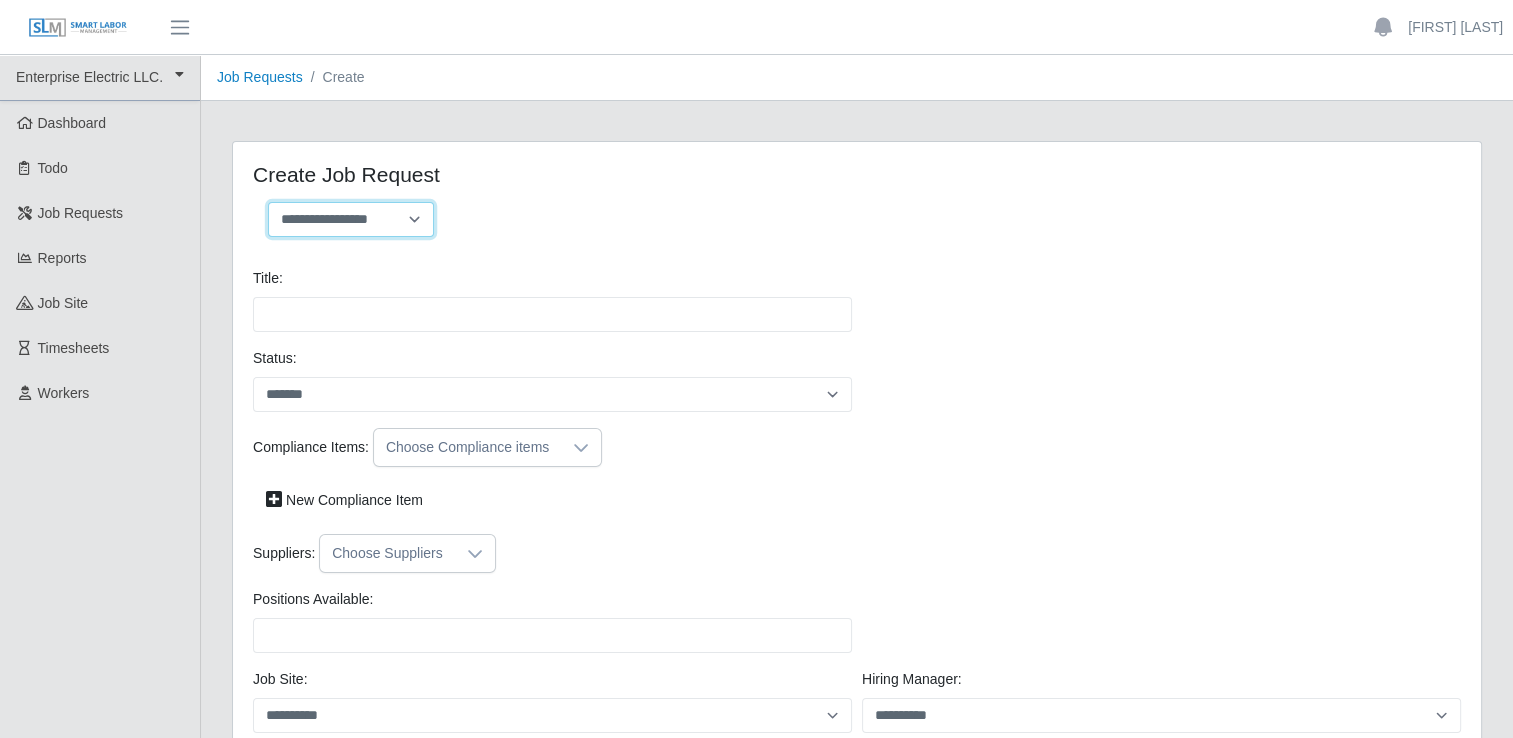 select on "**********" 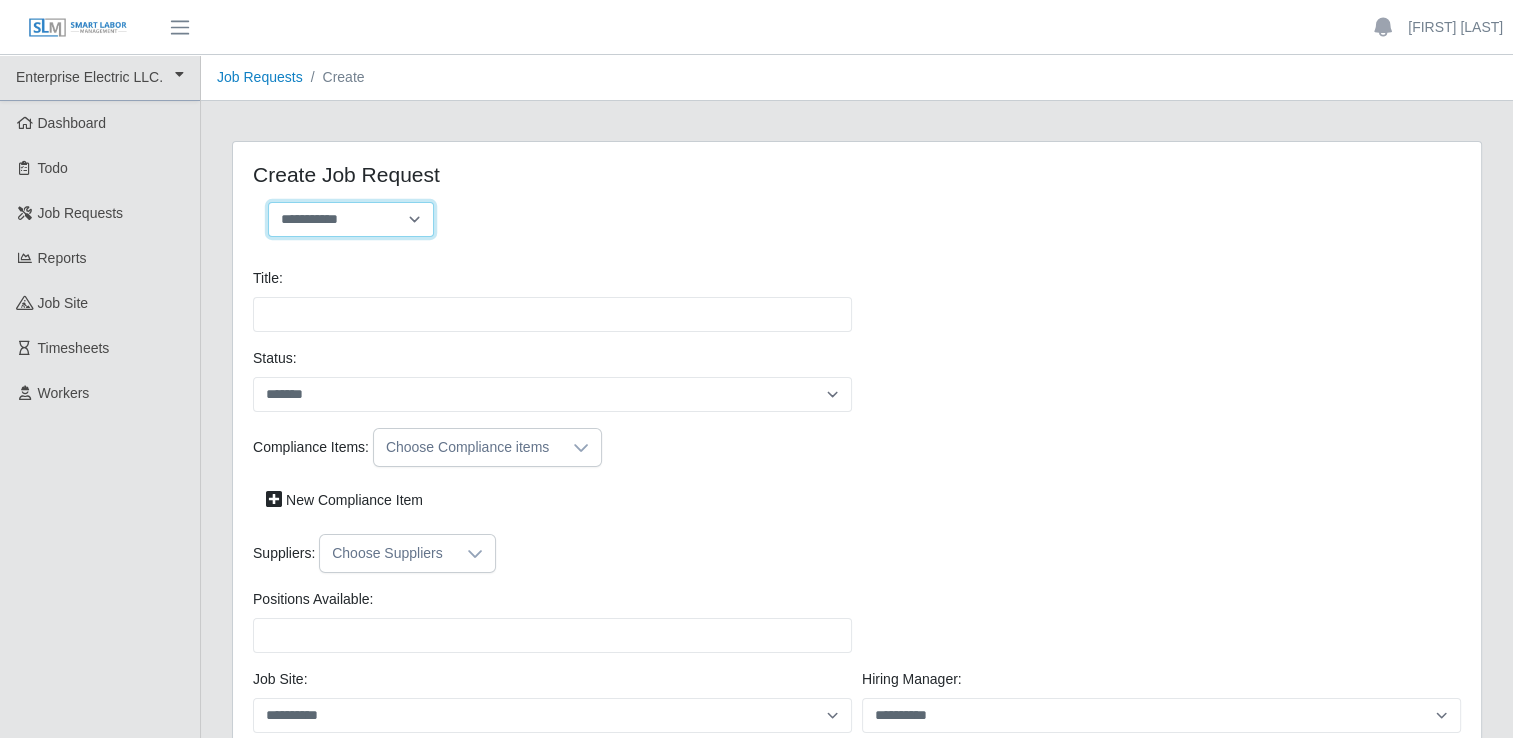 click on "**********" at bounding box center [351, 219] 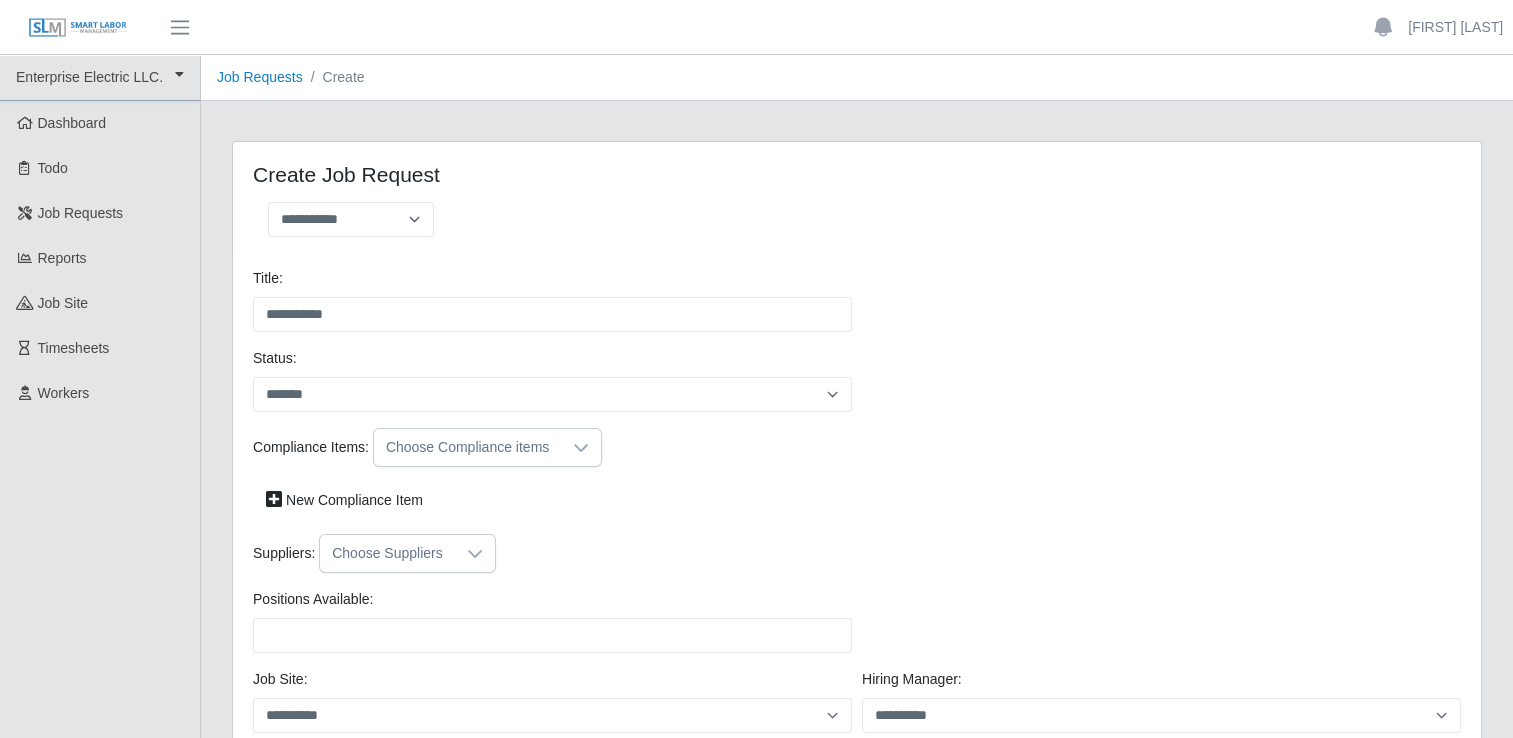 click on "**********" at bounding box center [547, 227] 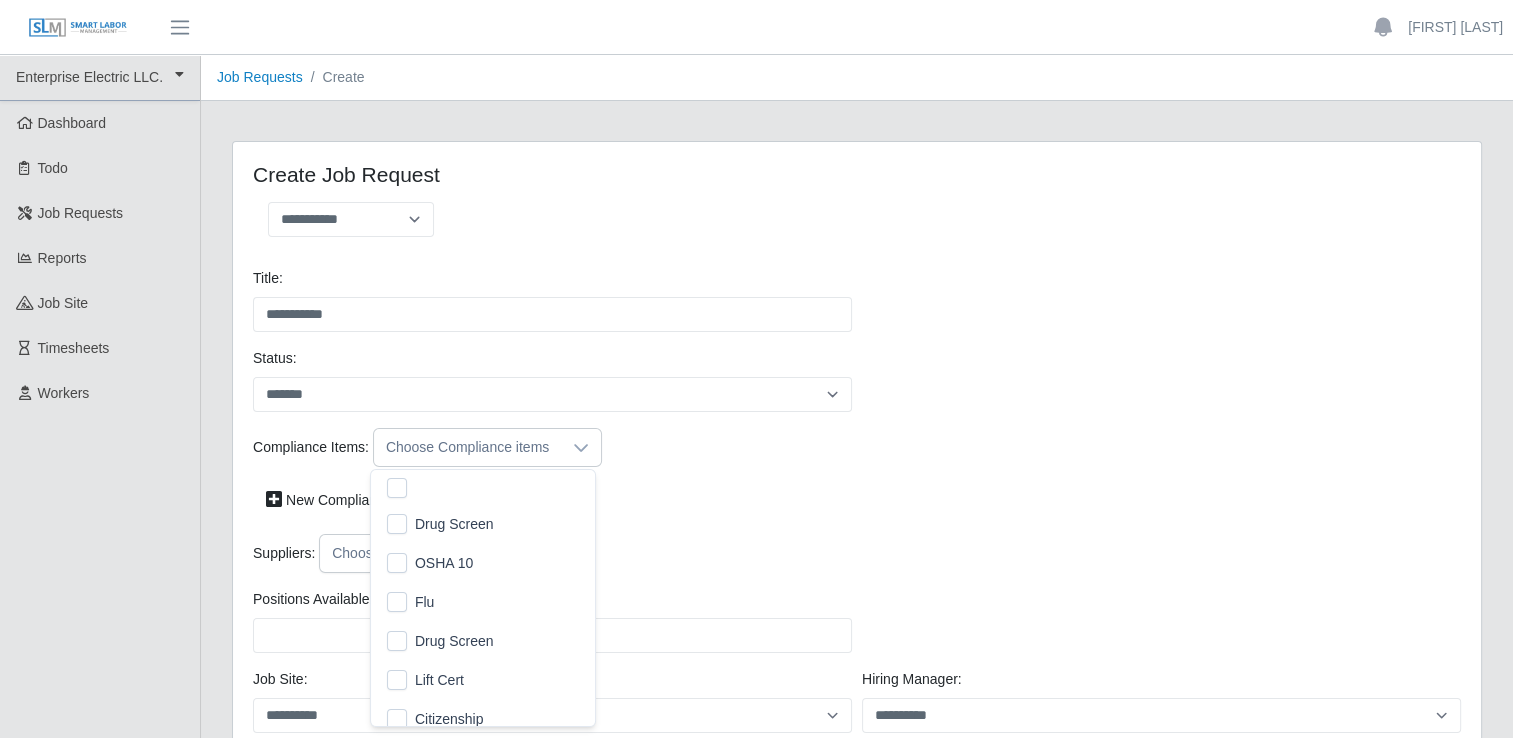 scroll, scrollTop: 20, scrollLeft: 12, axis: both 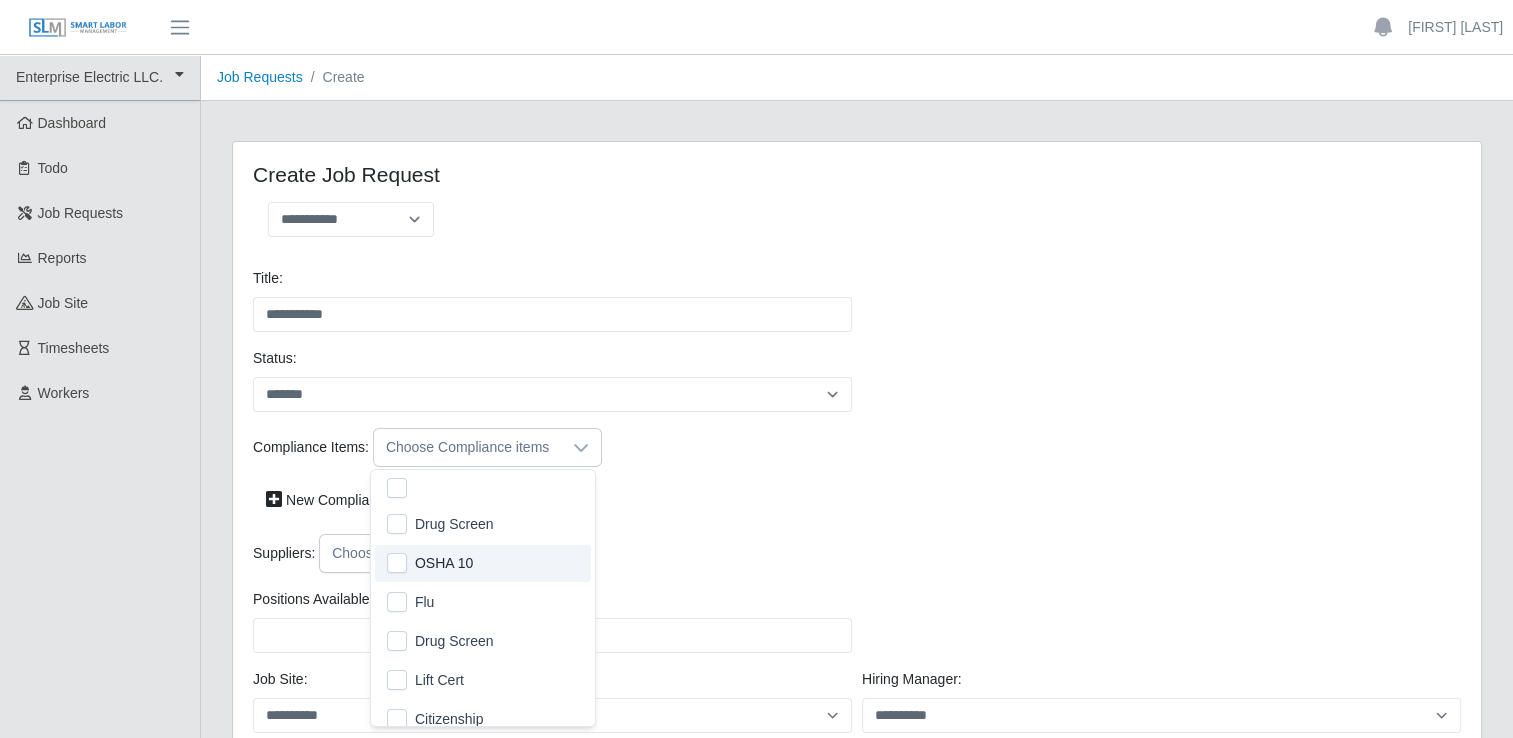 click on "OSHA 10" 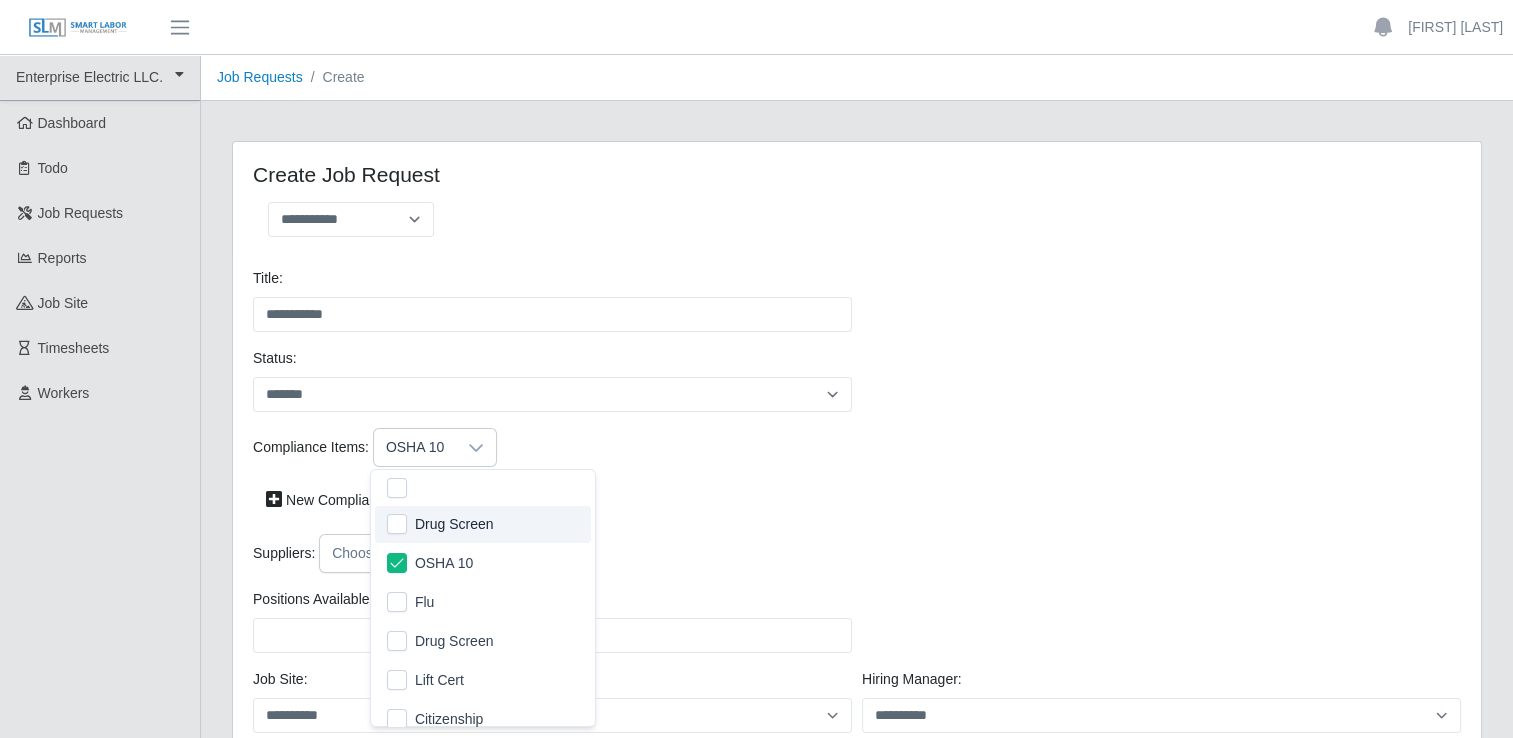 click on "Drug Screen" 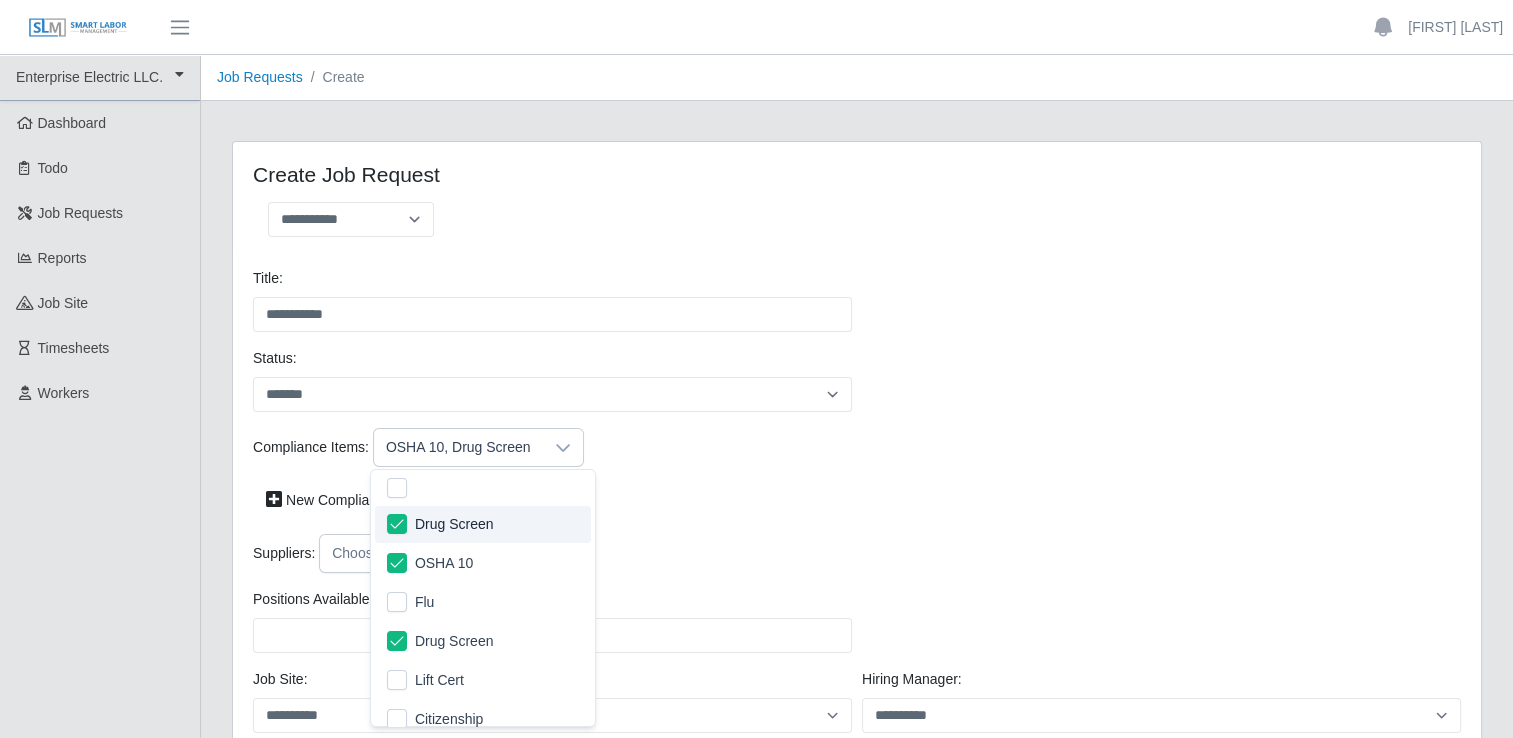 click on "New Compliance Item" at bounding box center (857, 500) 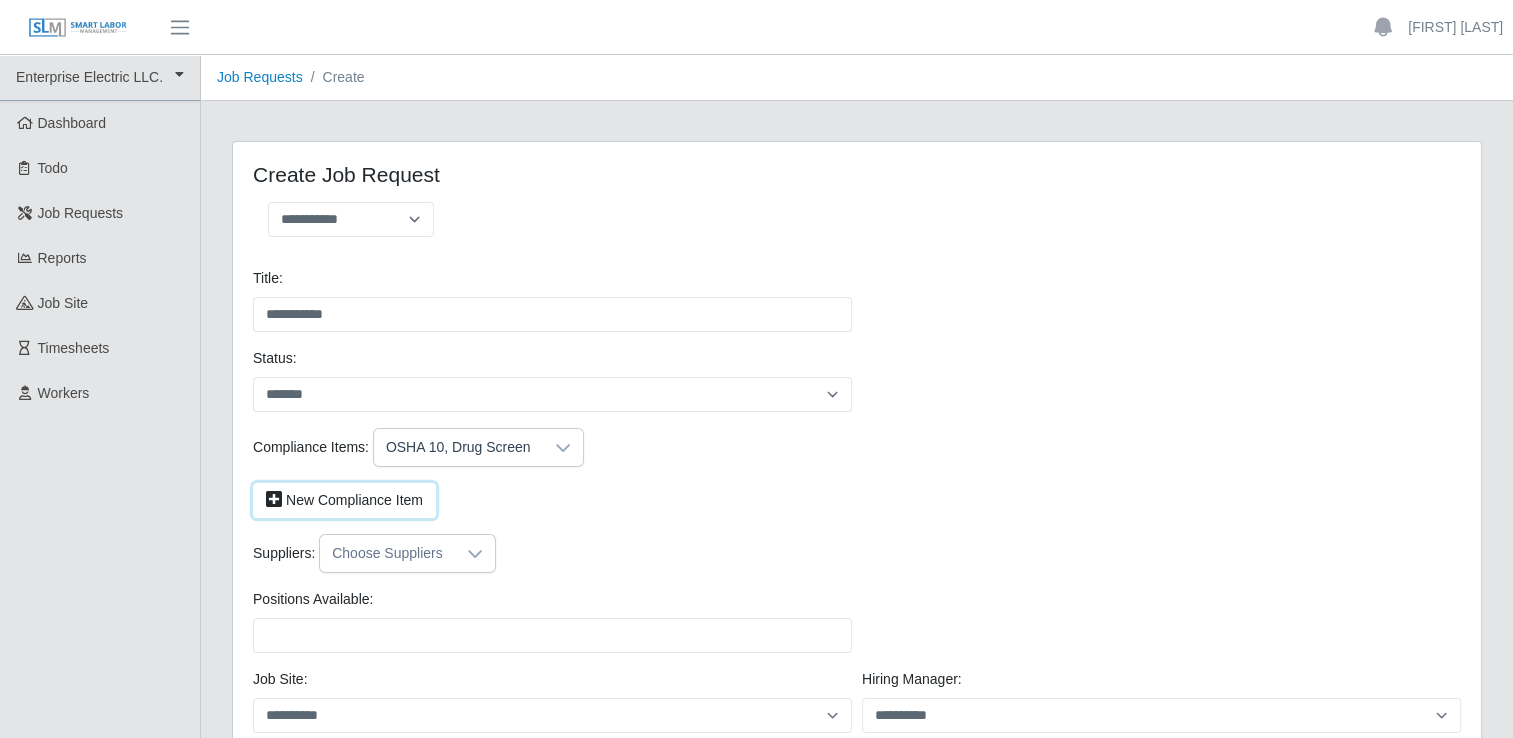 click on "New Compliance Item" at bounding box center [344, 500] 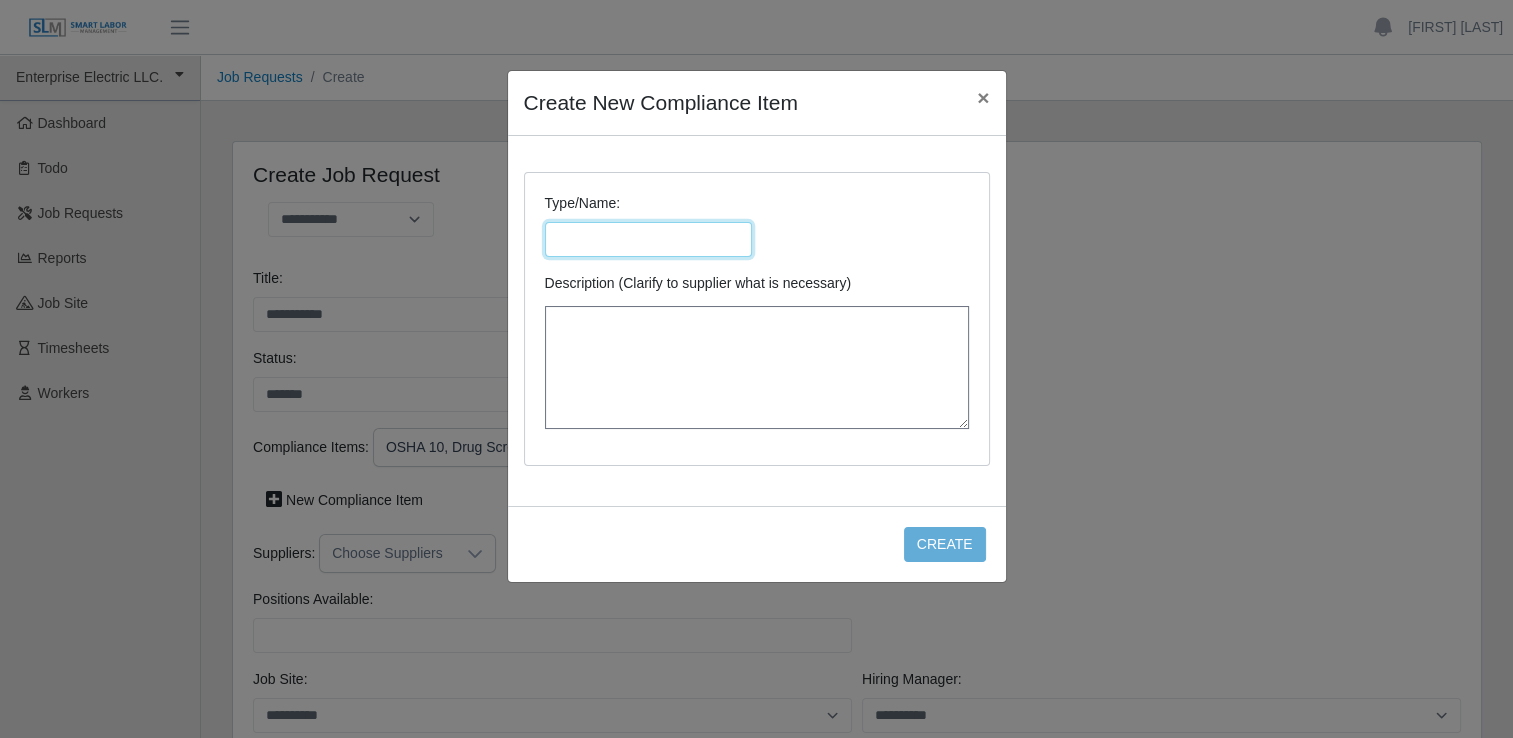 click at bounding box center (648, 239) 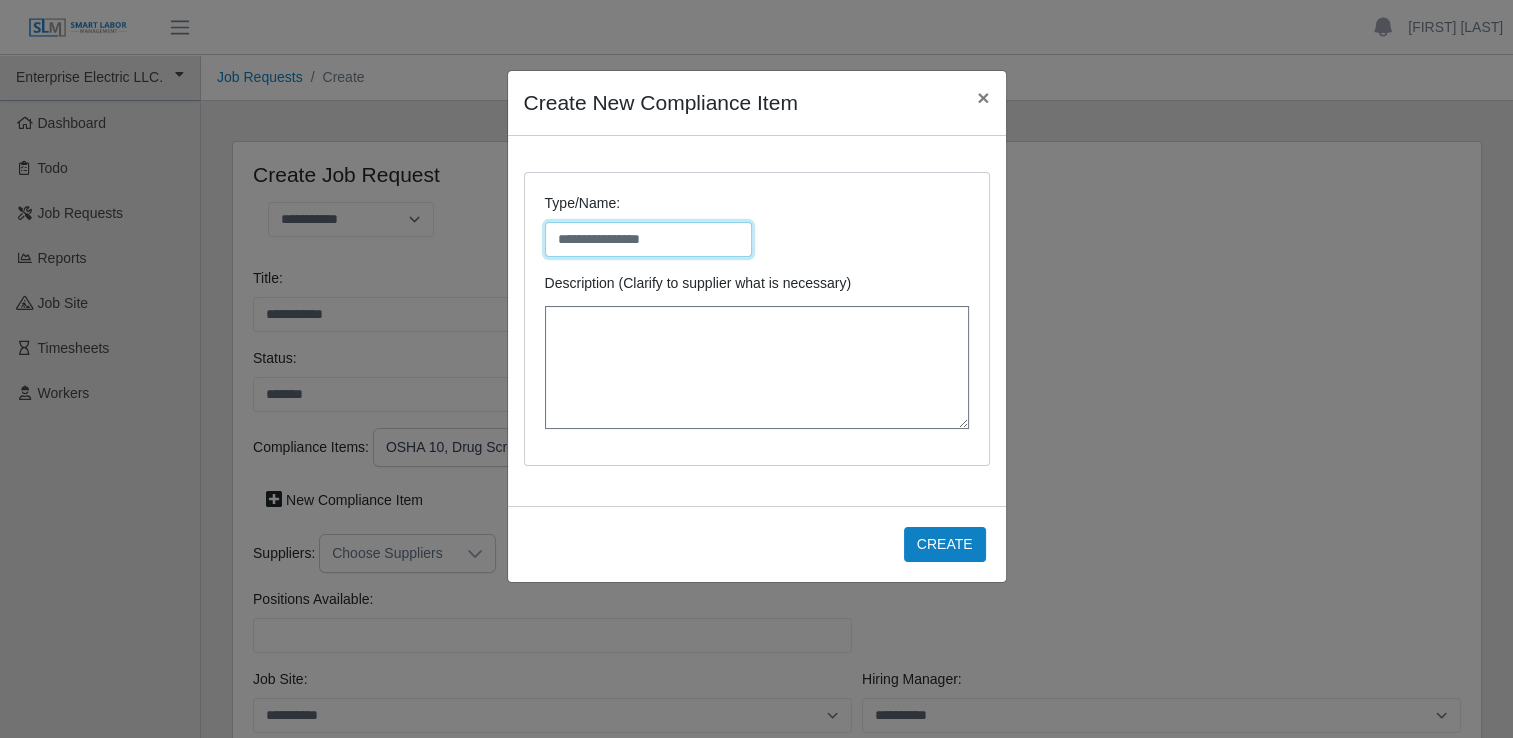 type on "**********" 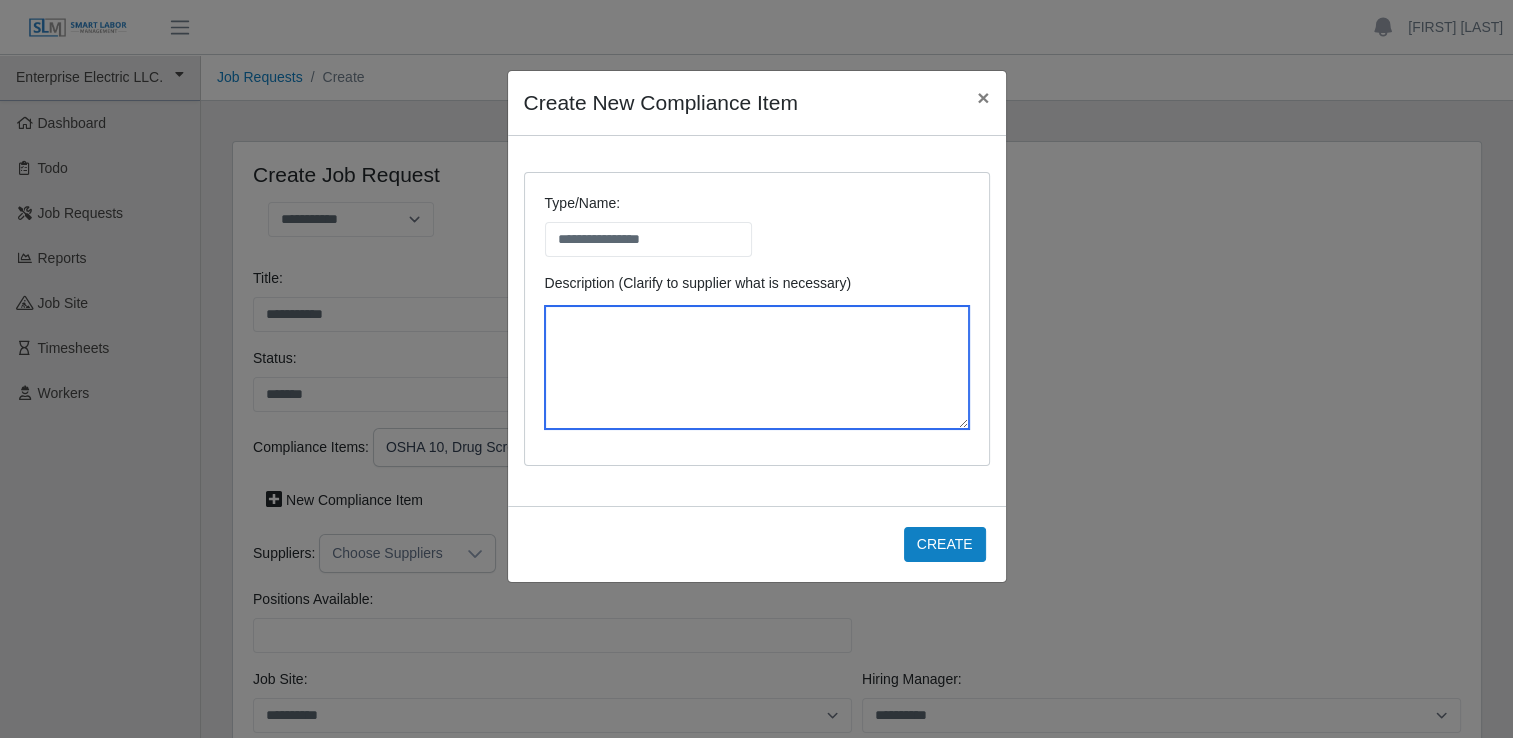 click at bounding box center [757, 367] 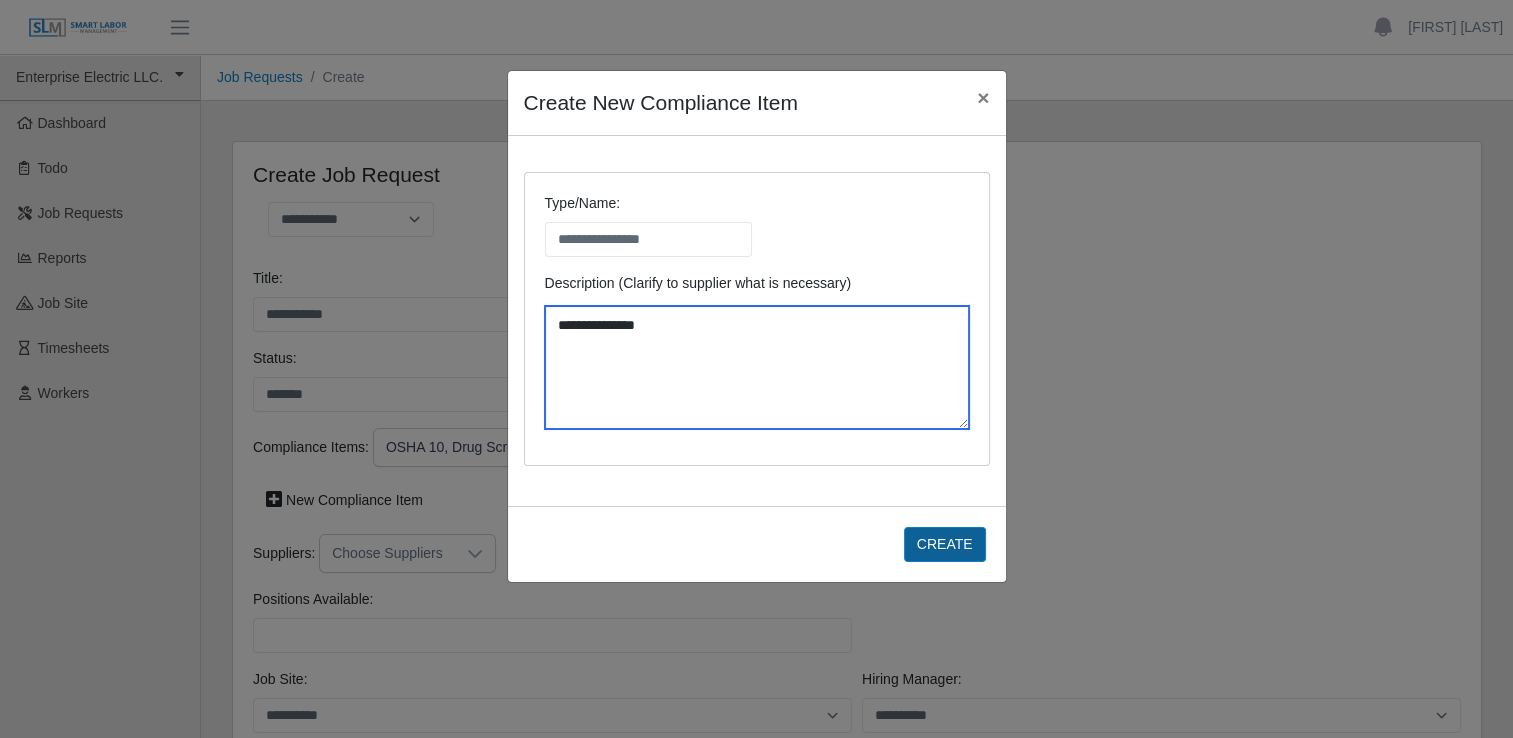 type on "**********" 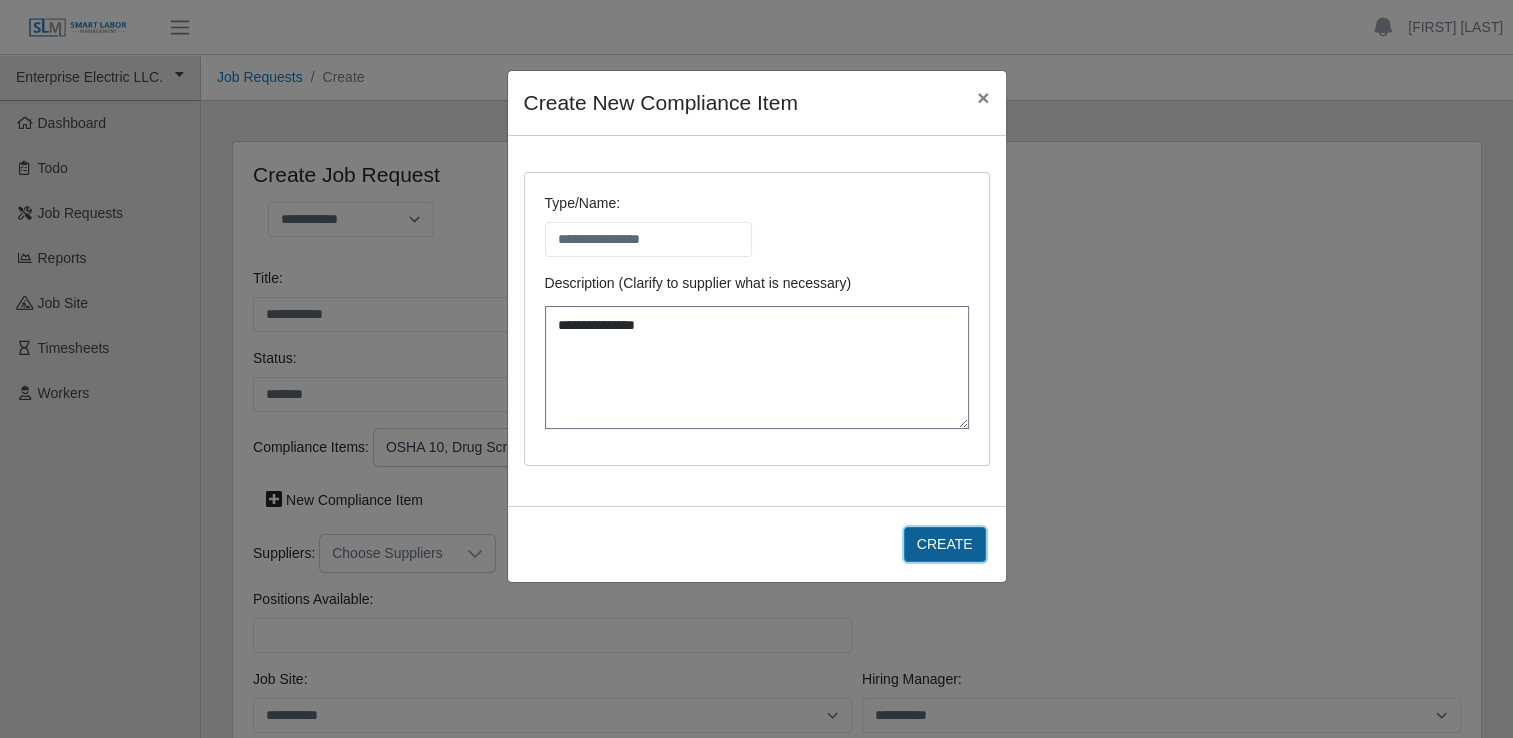 click on "Create" 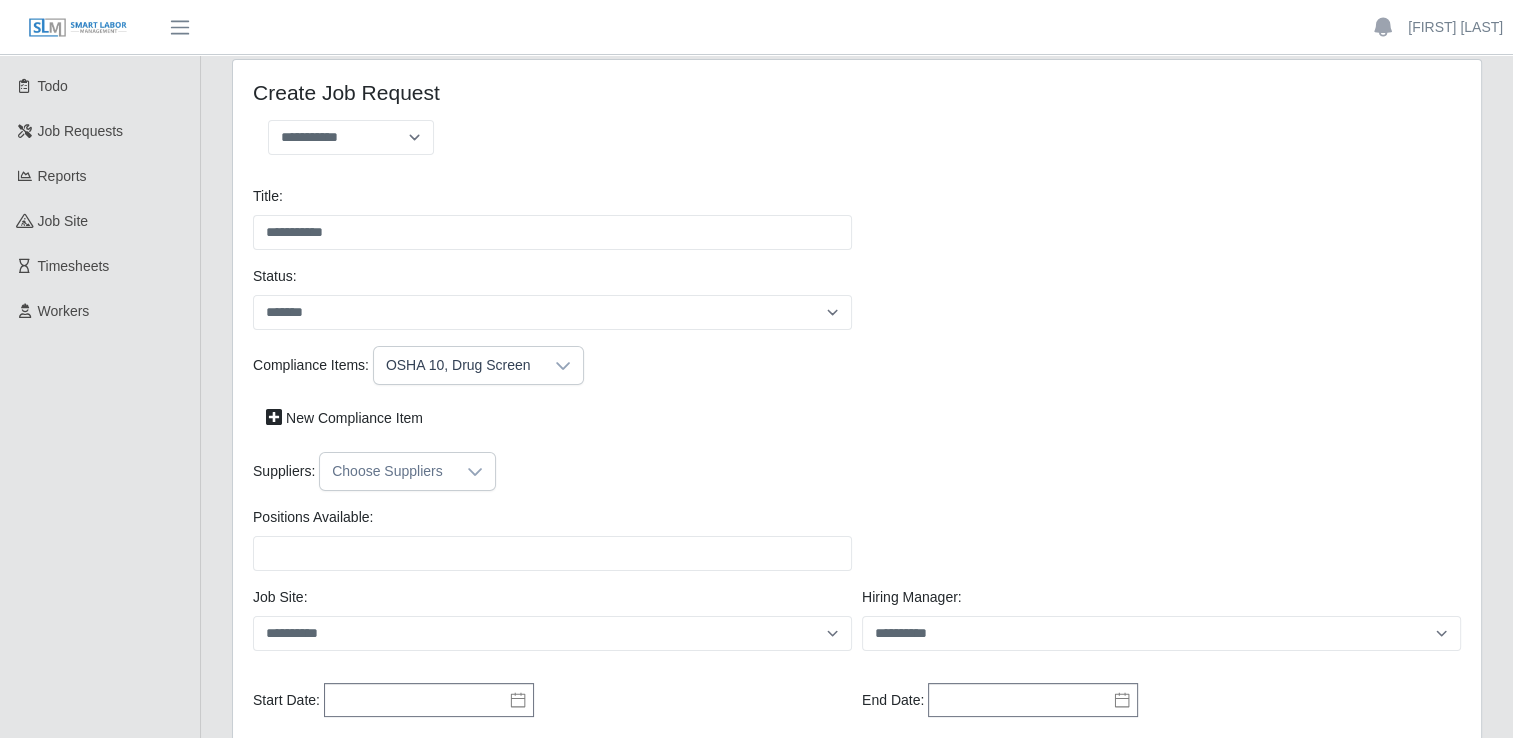 scroll, scrollTop: 300, scrollLeft: 0, axis: vertical 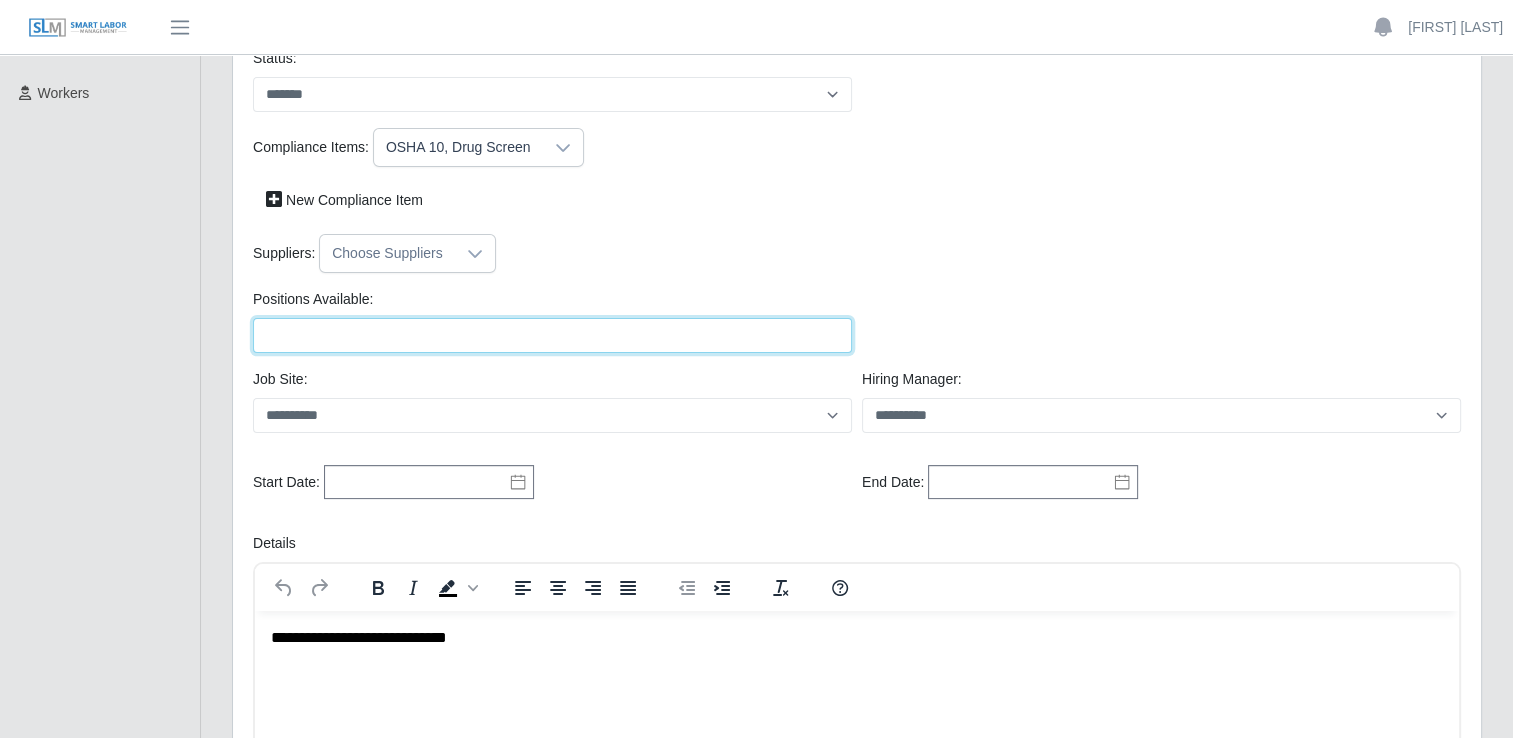 click on "Positions Available:" at bounding box center (552, 335) 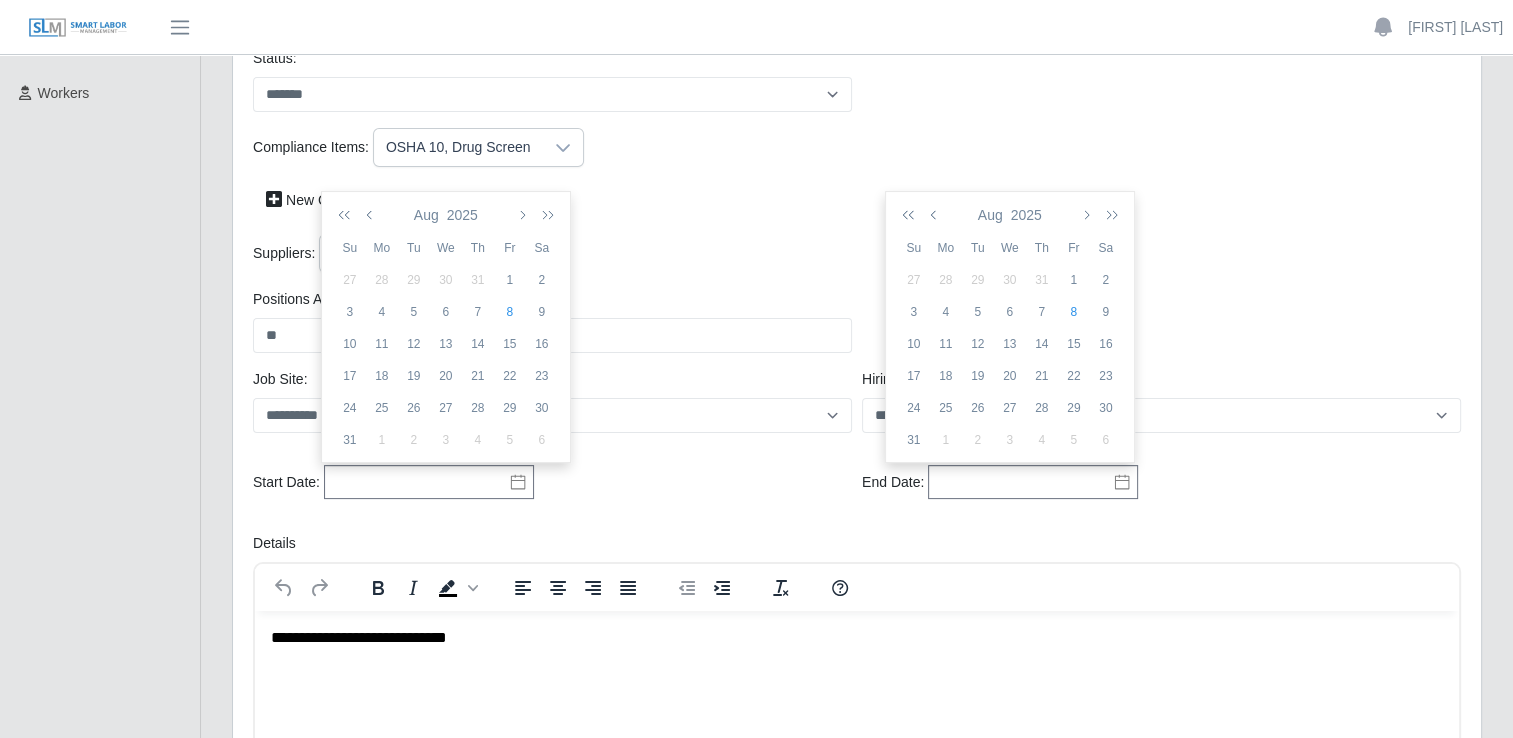 click on "Positions Available:    **
Please provide a valid position available number." at bounding box center (552, 321) 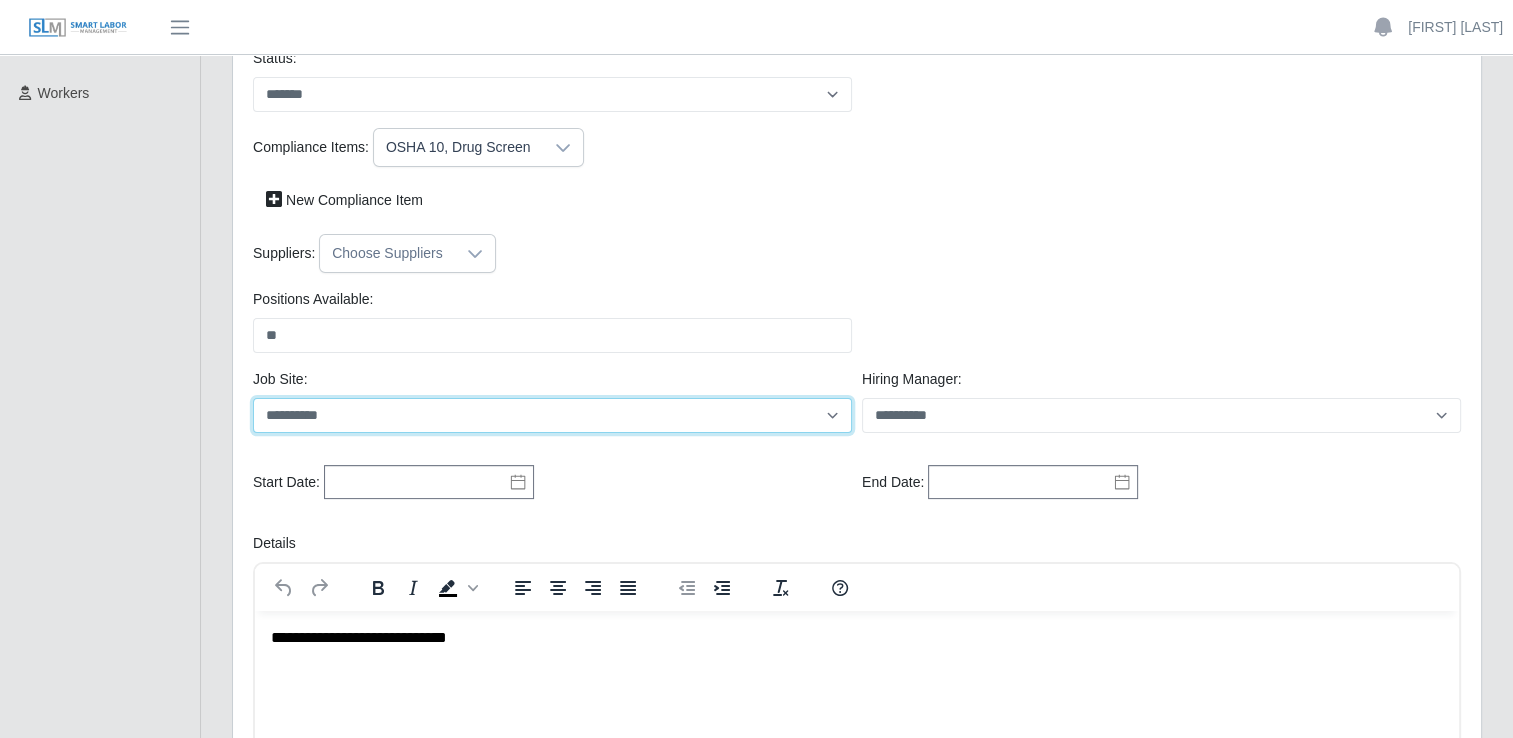click on "**********" at bounding box center (552, 415) 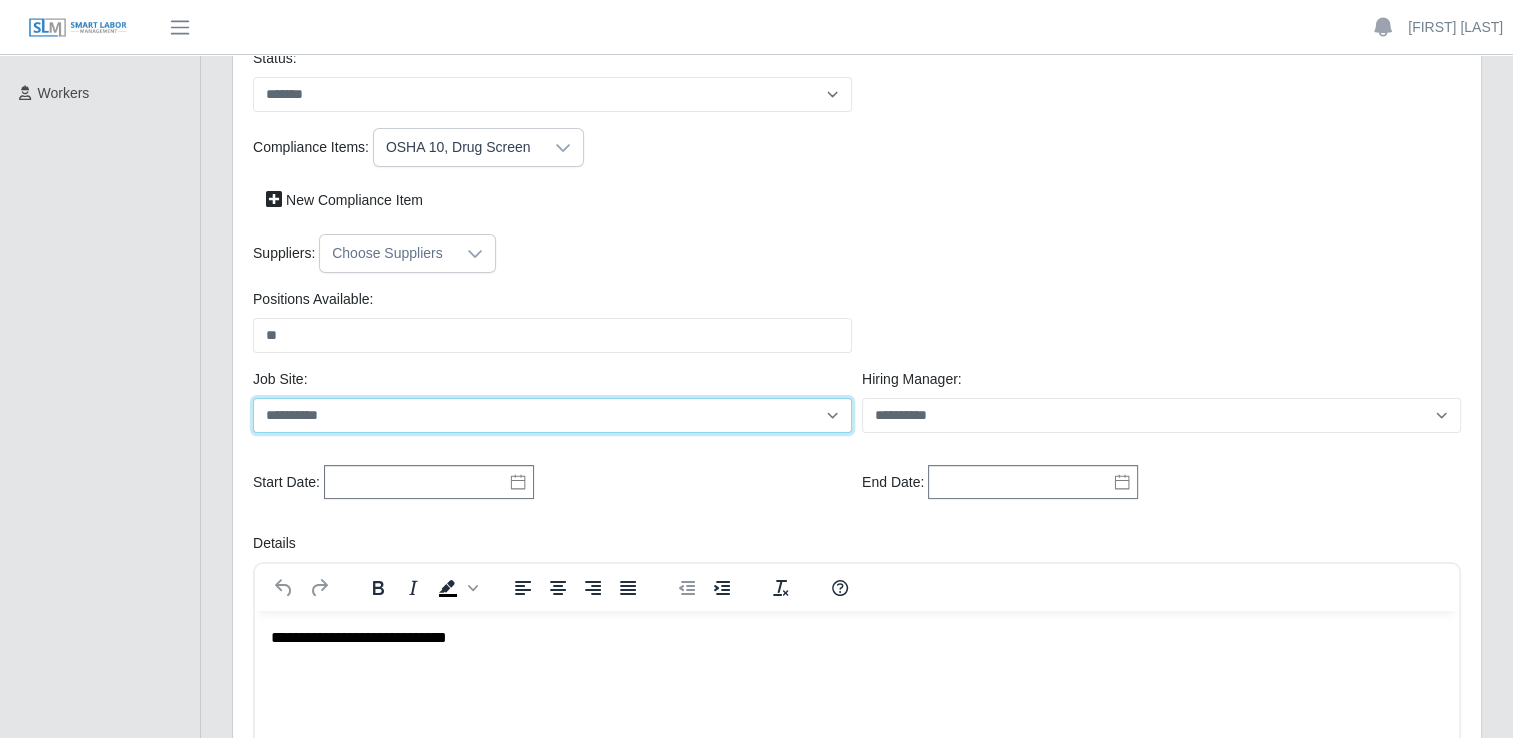 select on "***" 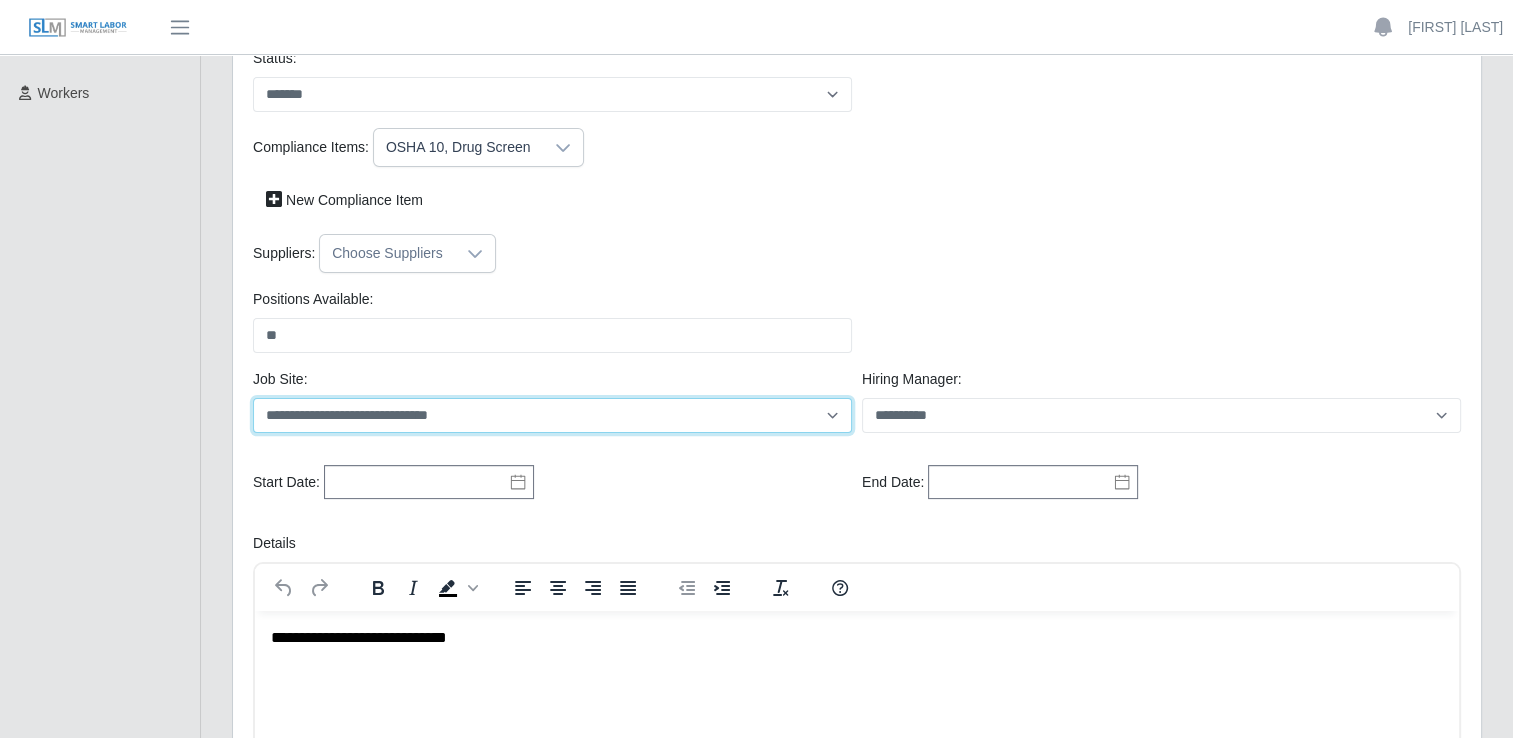 click on "**********" at bounding box center [552, 415] 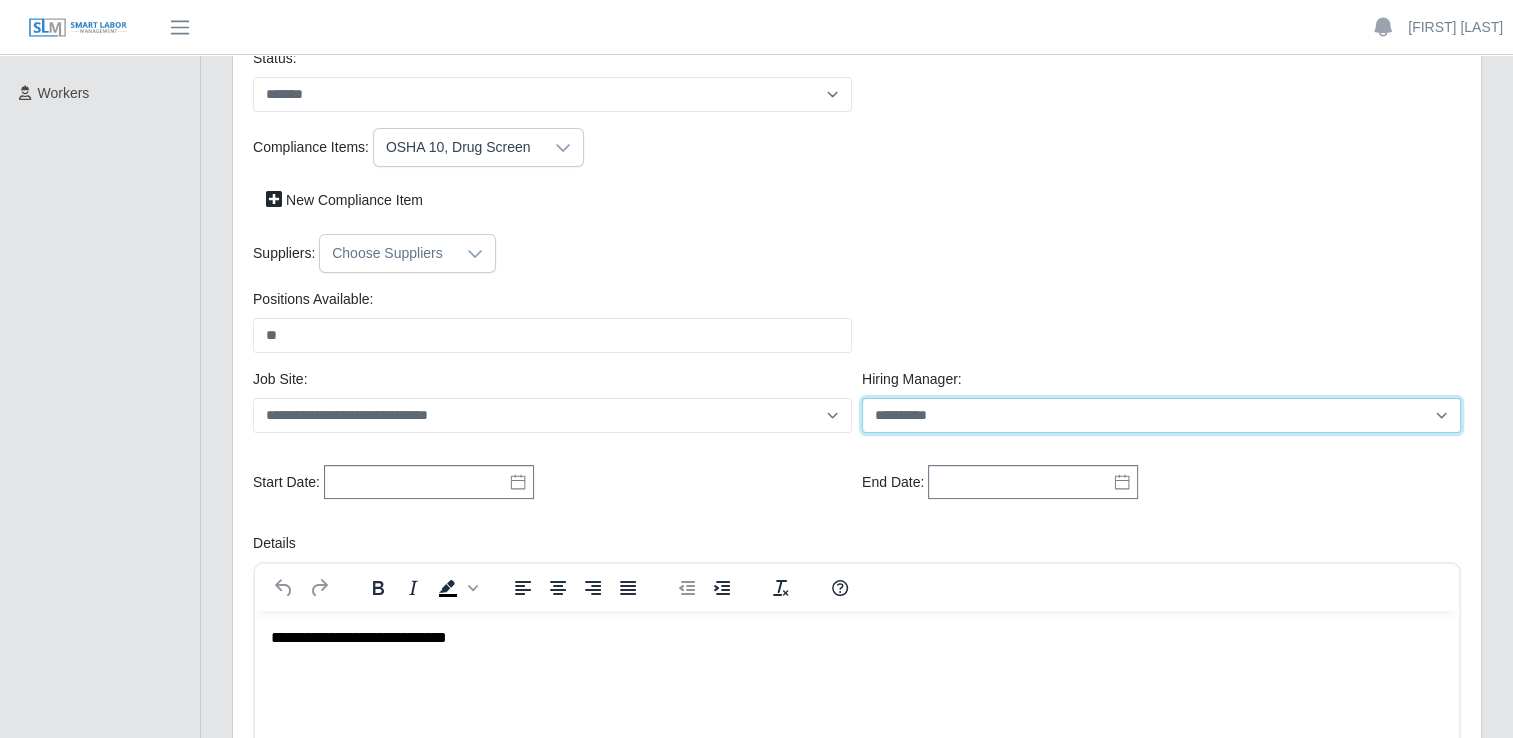 click on "**********" at bounding box center (1161, 415) 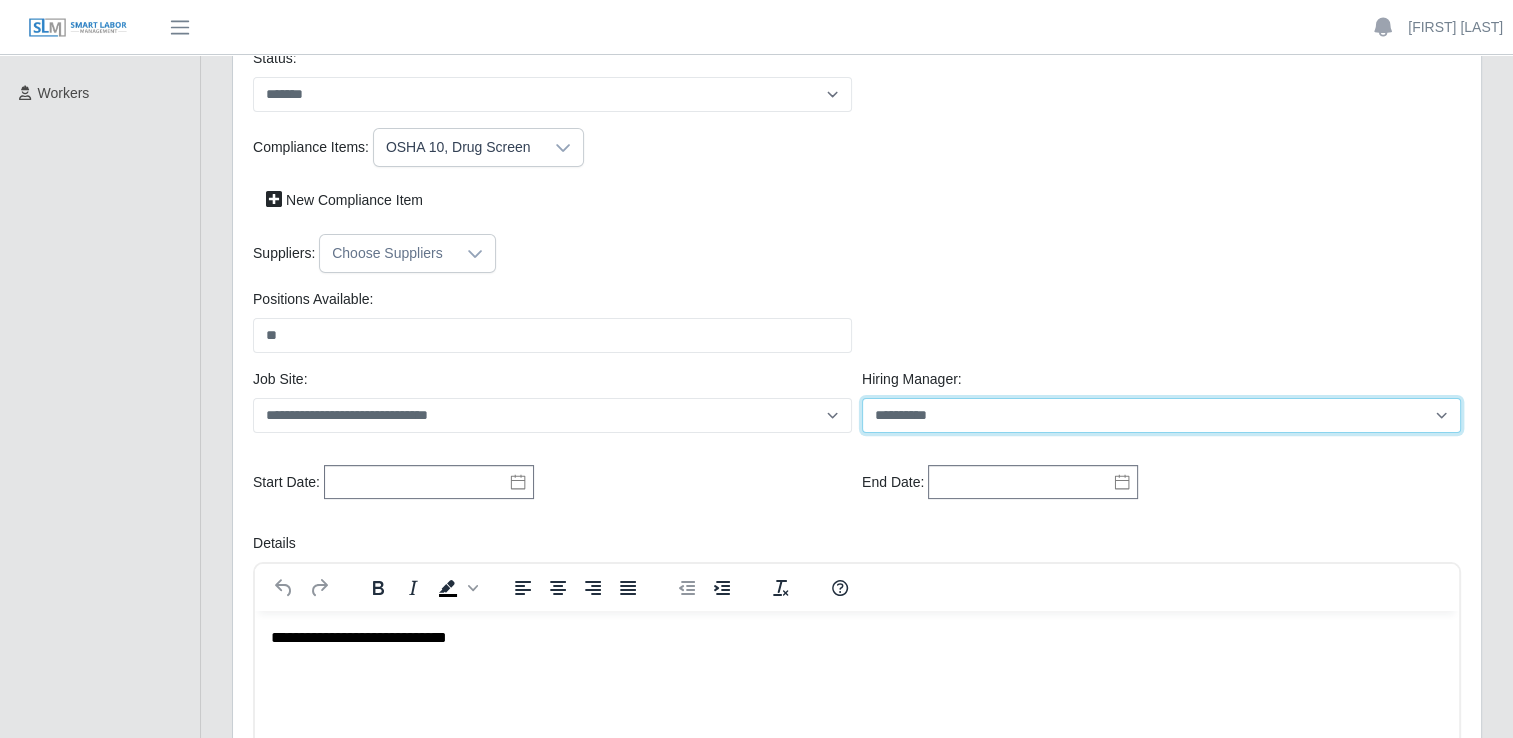 select on "**" 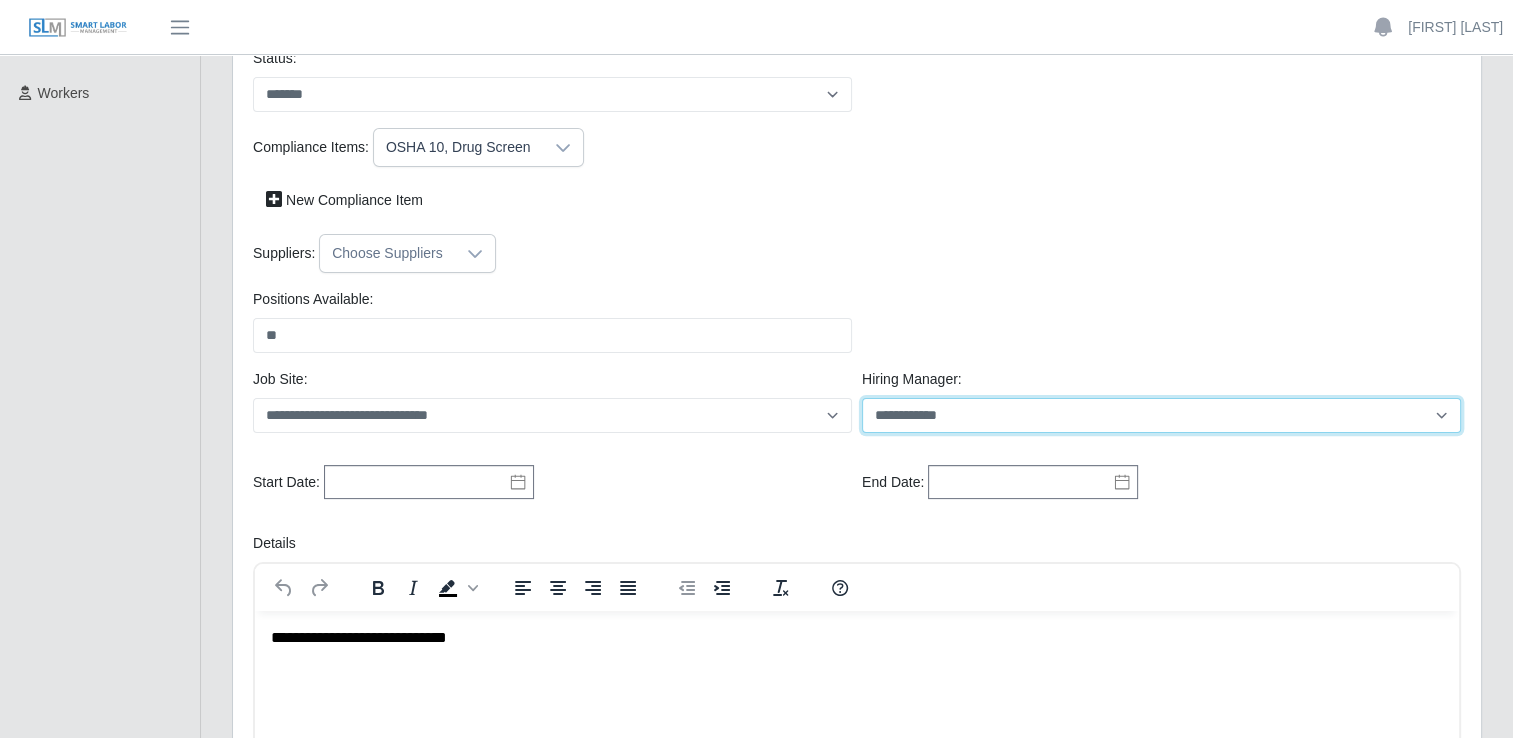 click on "**********" at bounding box center [1161, 415] 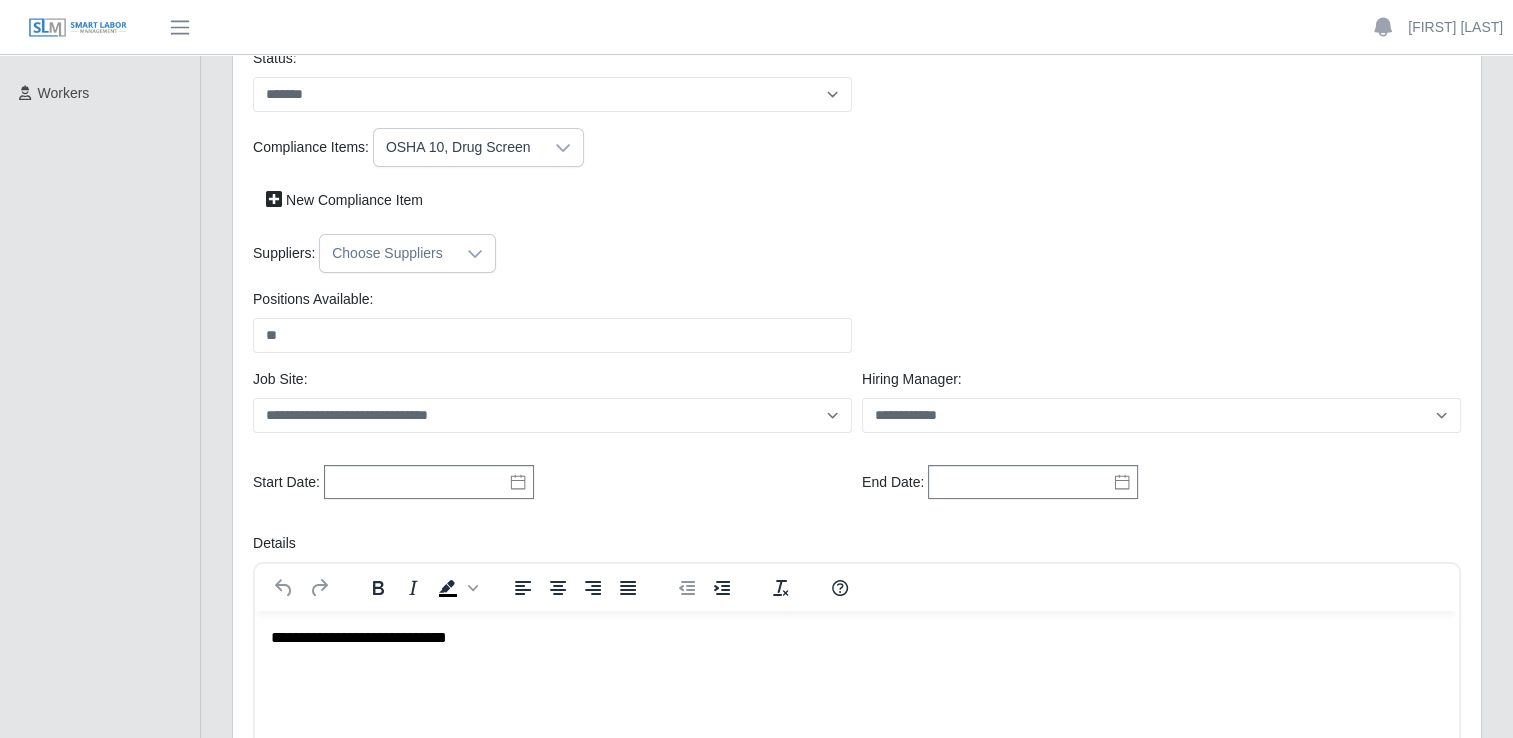 click on "Suppliers:   Choose Suppliers" at bounding box center (857, 261) 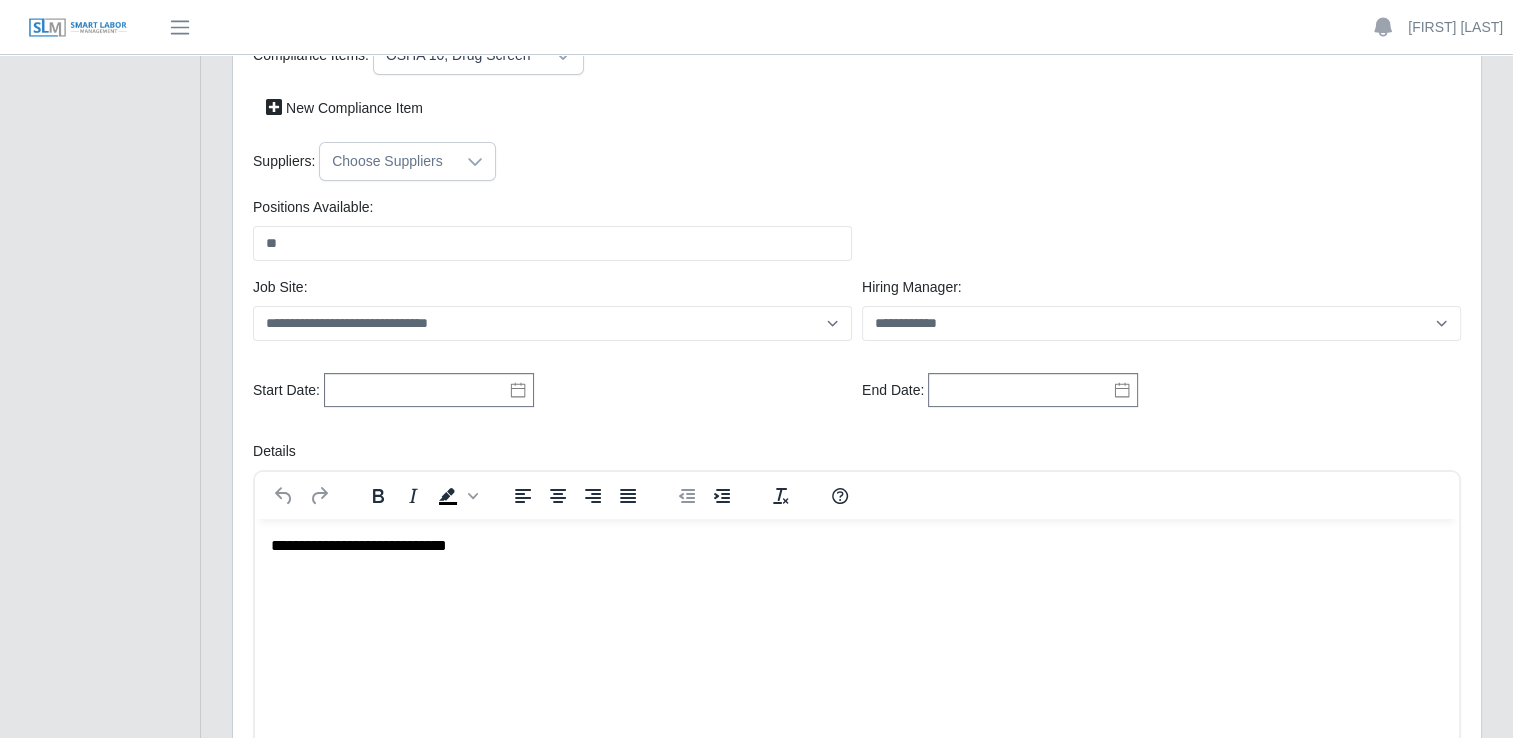 scroll, scrollTop: 0, scrollLeft: 0, axis: both 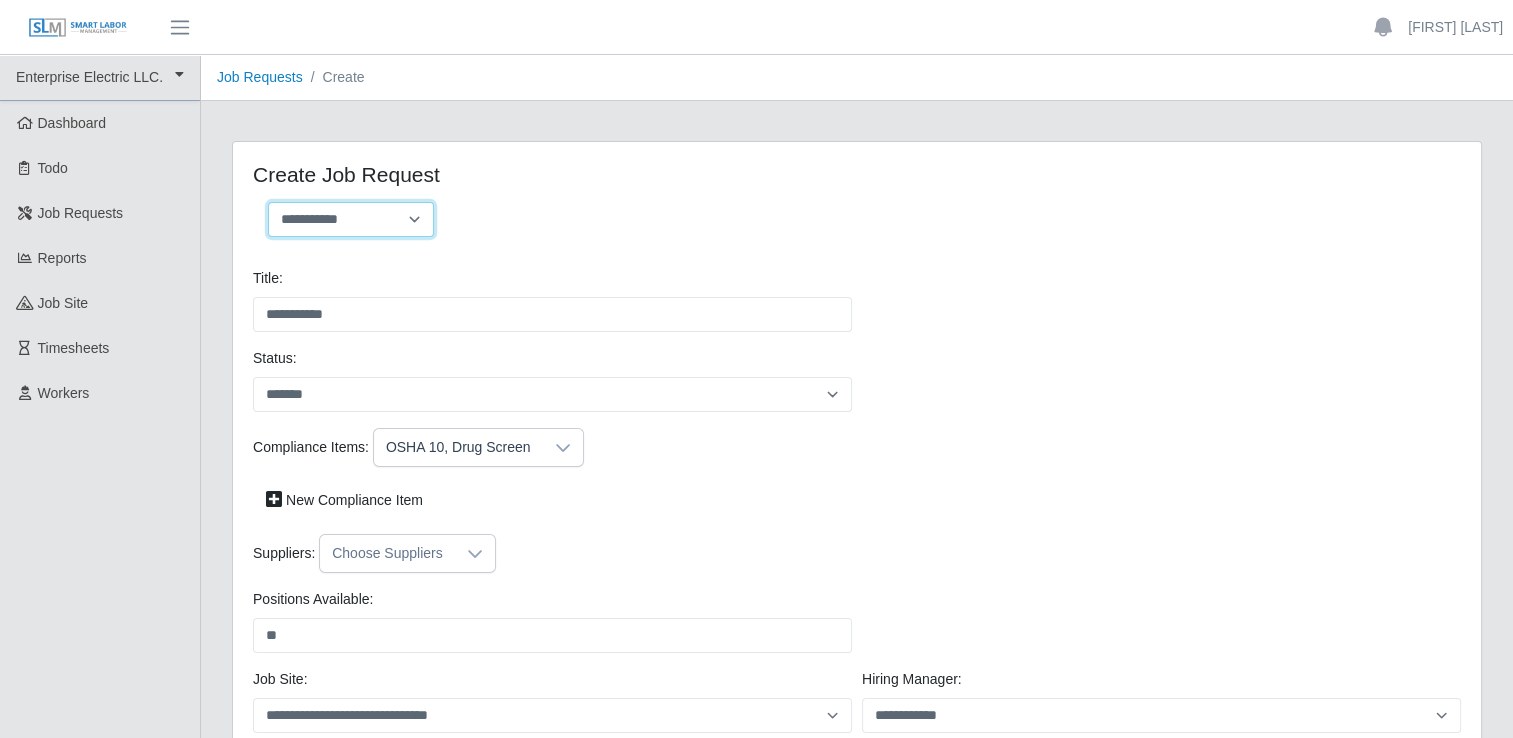 click on "**********" at bounding box center (351, 219) 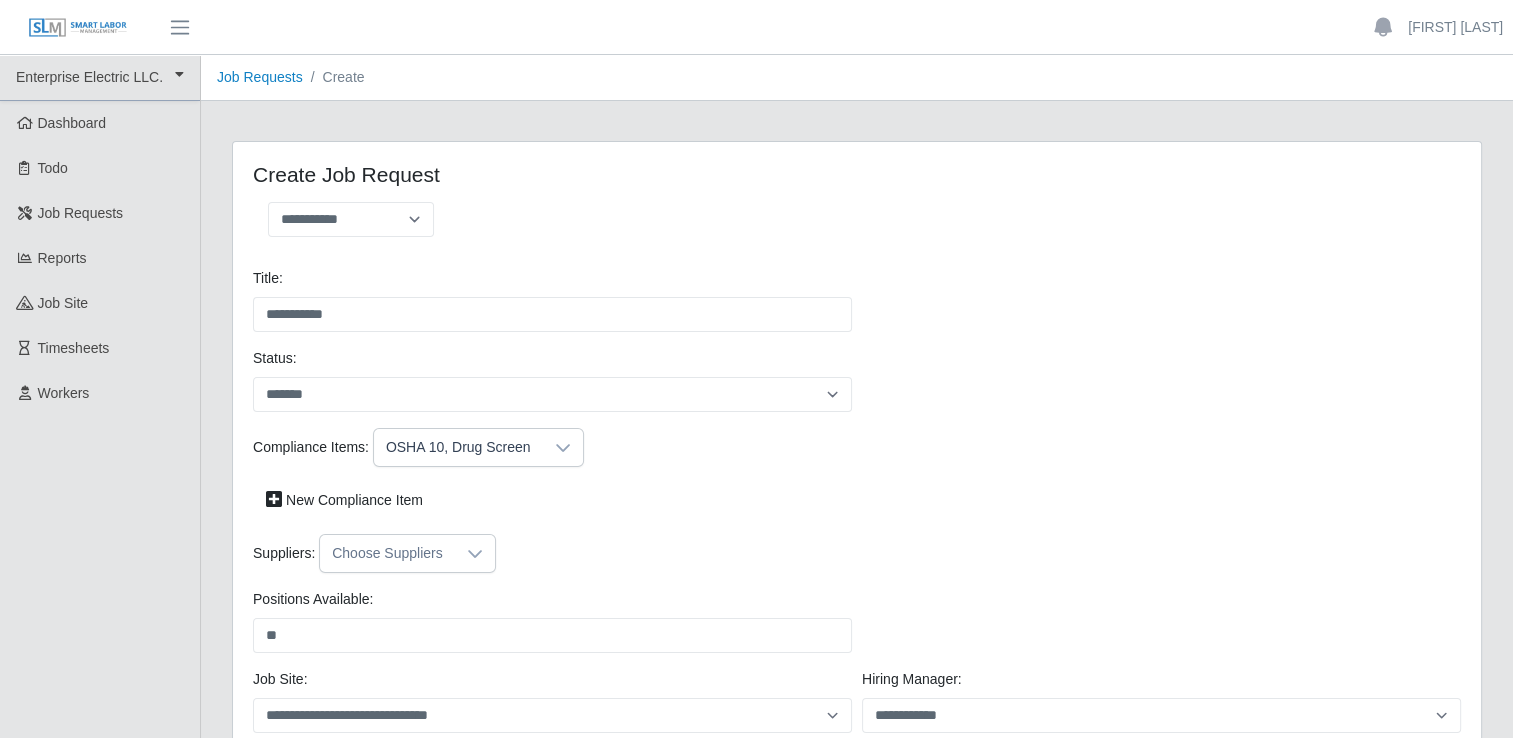 click on "**********" at bounding box center (857, 1020) 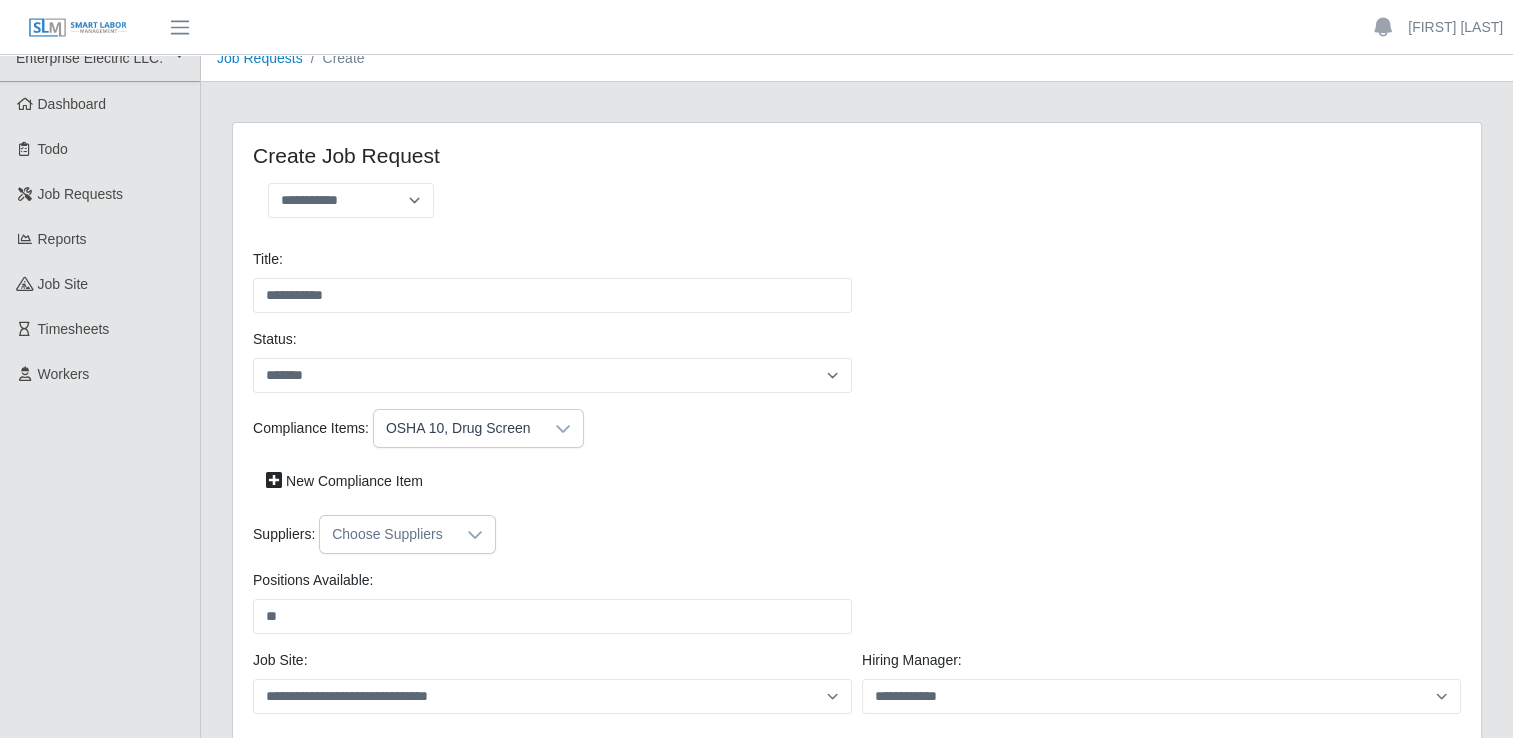 scroll, scrollTop: 0, scrollLeft: 0, axis: both 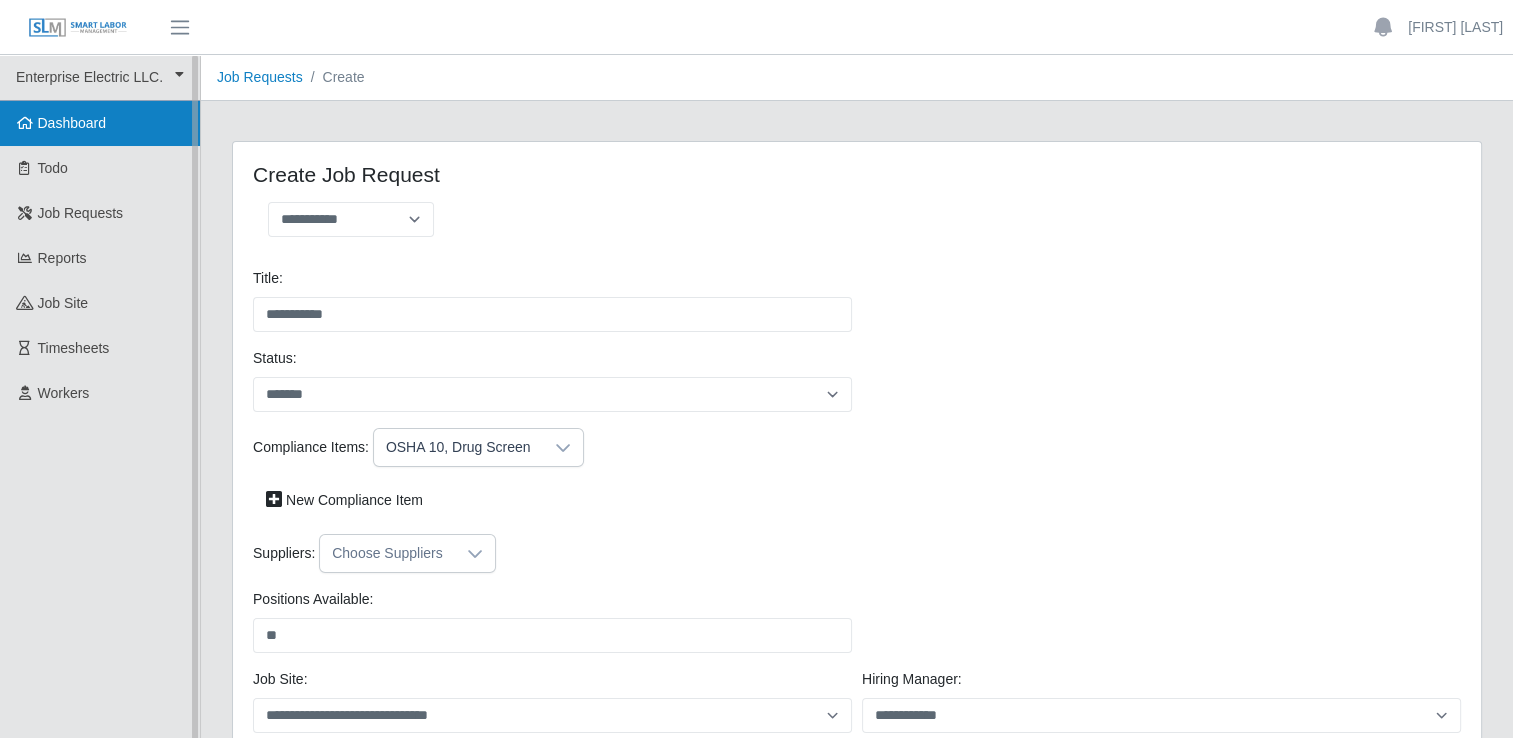 click on "Dashboard" at bounding box center (100, 123) 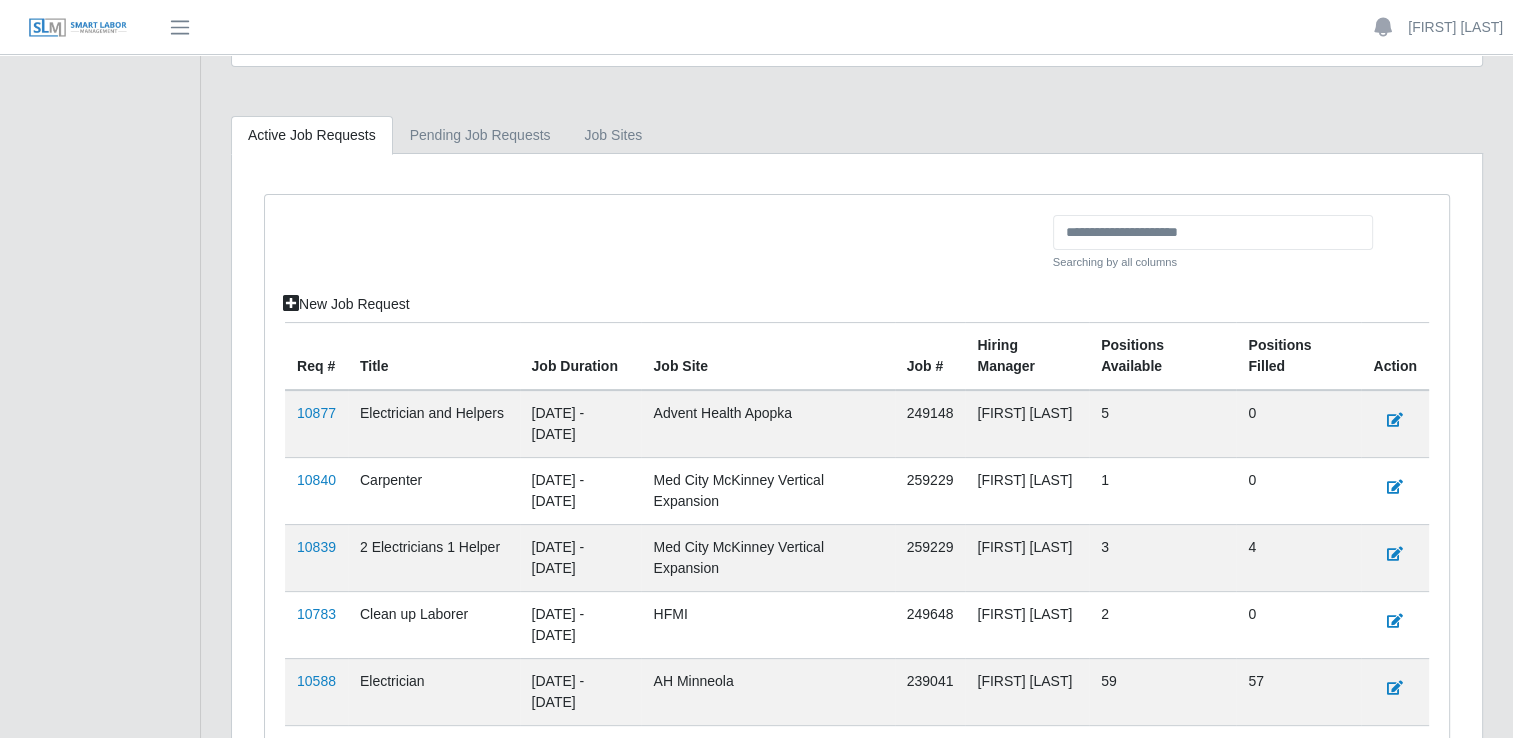 scroll, scrollTop: 500, scrollLeft: 0, axis: vertical 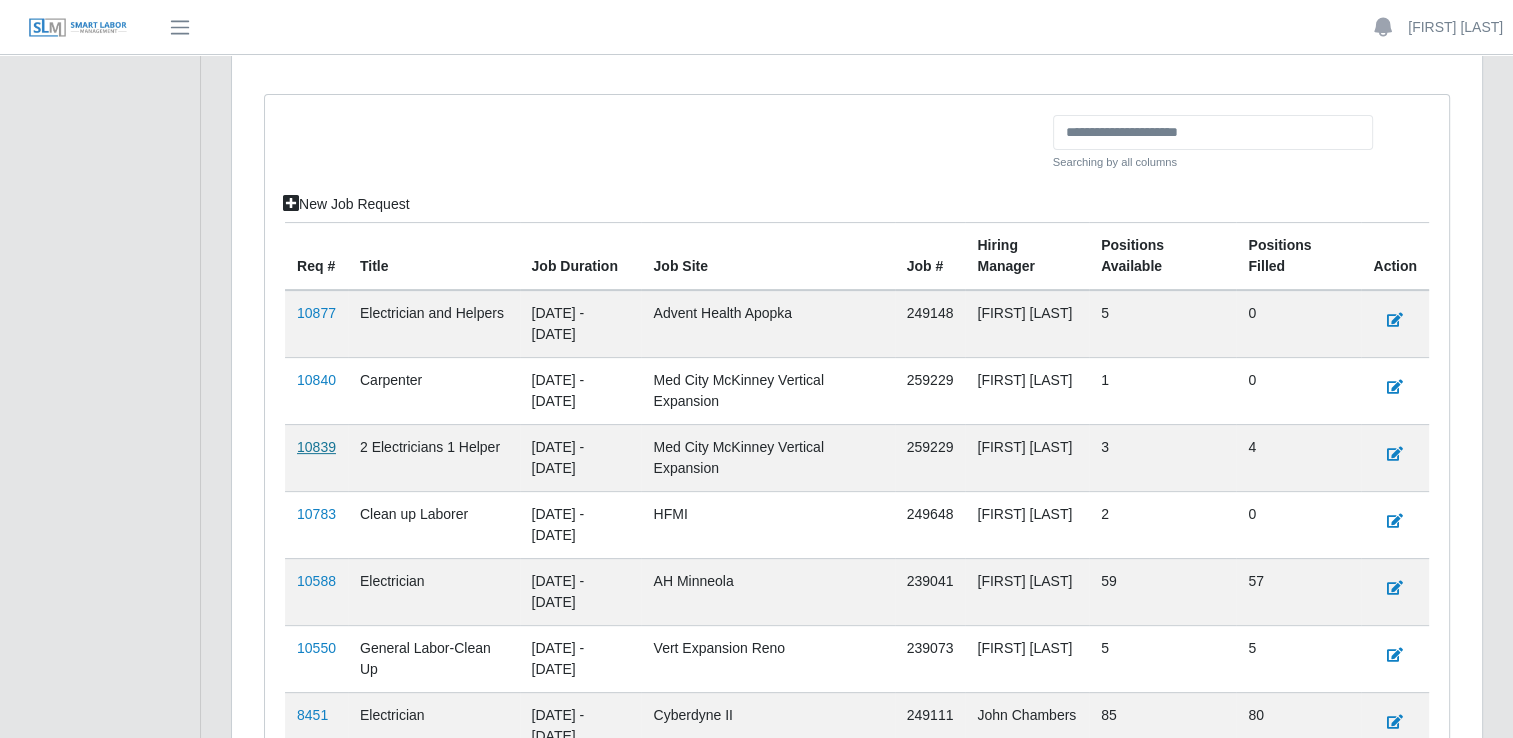click on "10839" at bounding box center [316, 447] 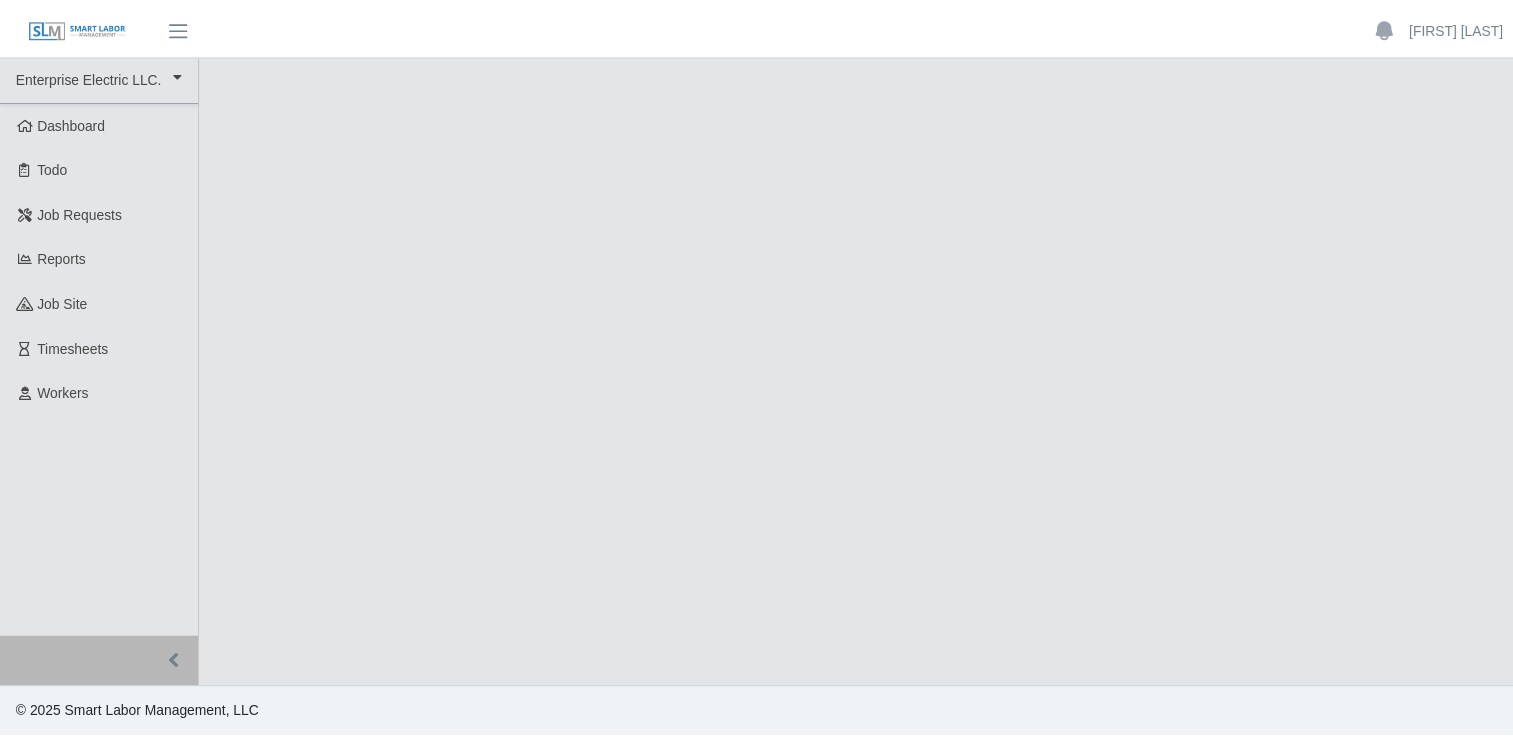 scroll, scrollTop: 0, scrollLeft: 0, axis: both 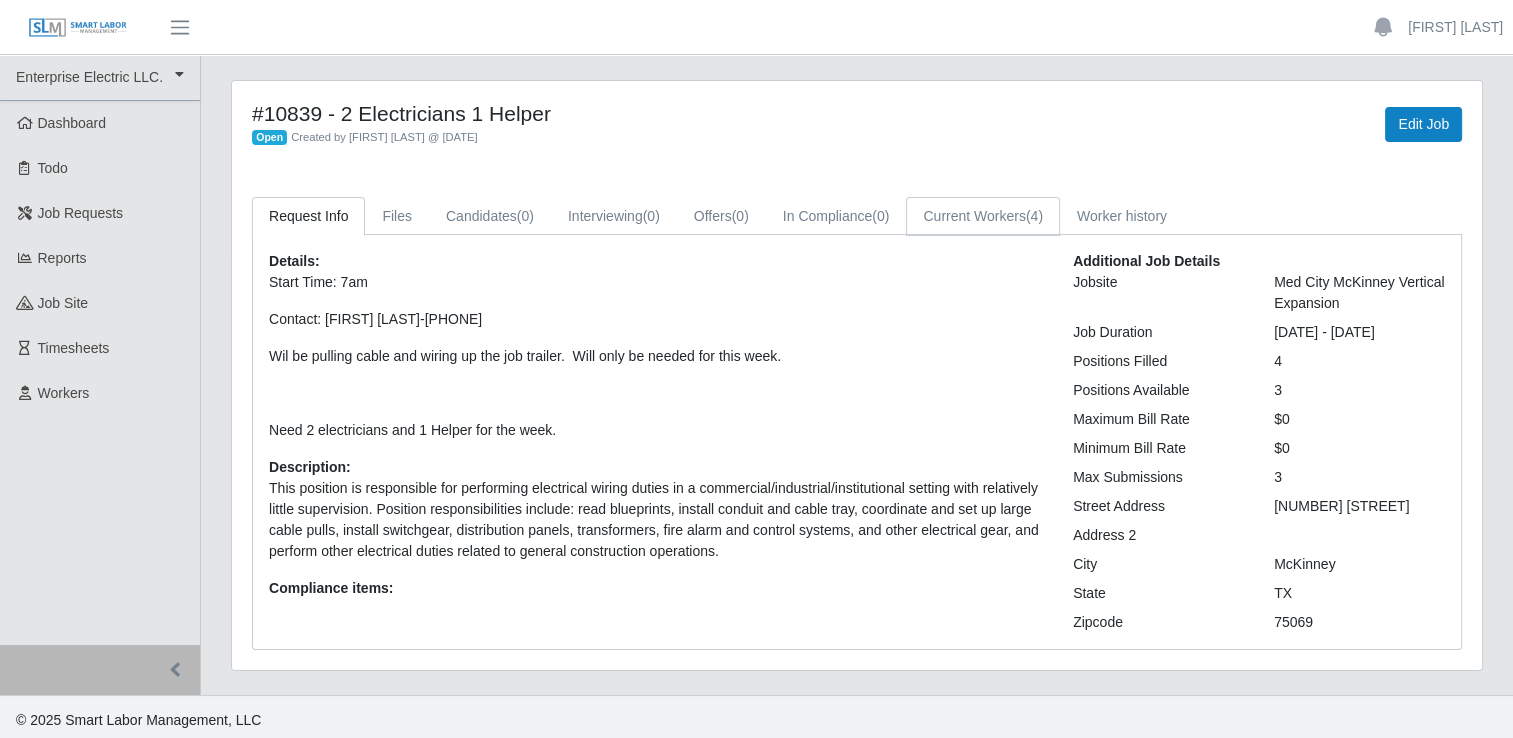 click on "Current Workers  (4)" at bounding box center [983, 216] 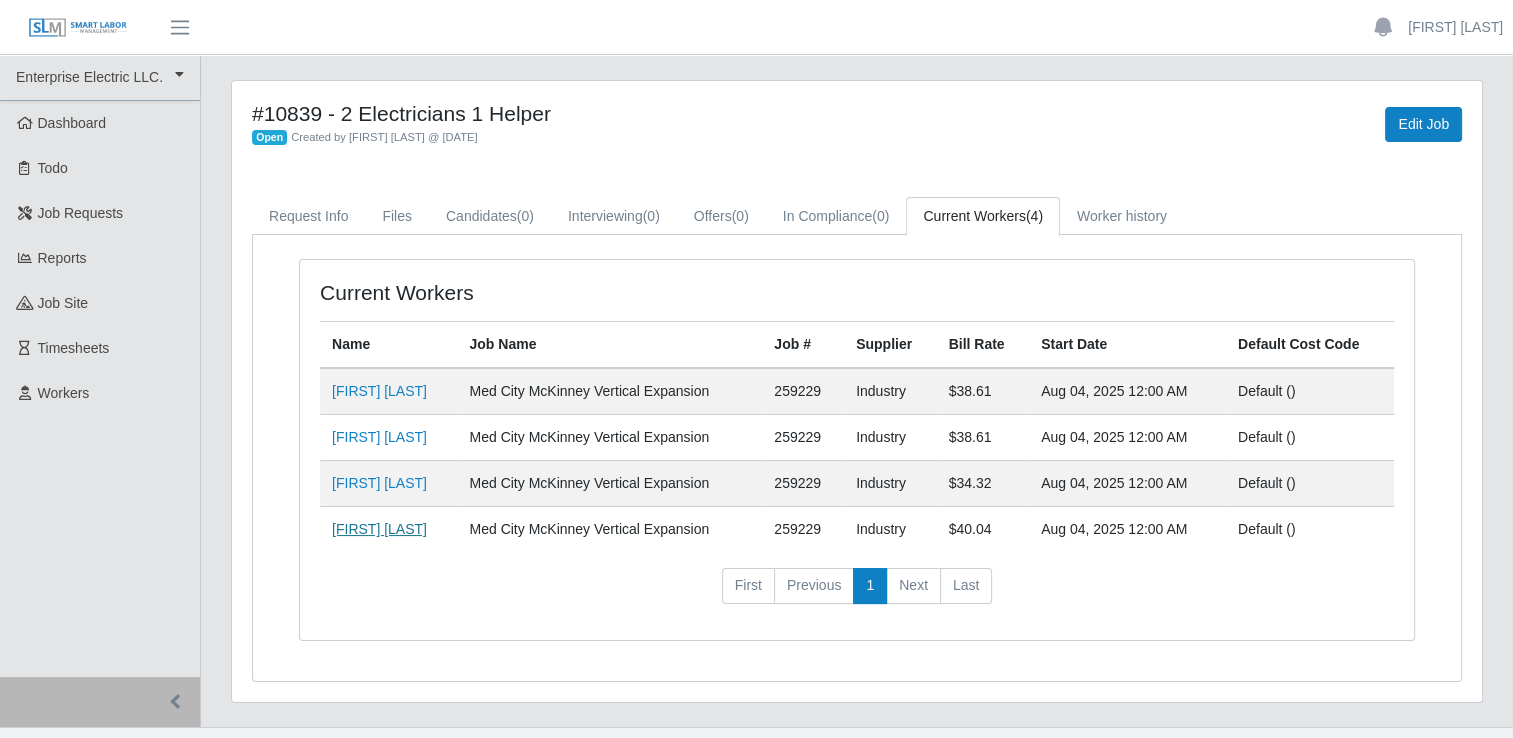 click on "Gerardo    Reyes" at bounding box center [379, 529] 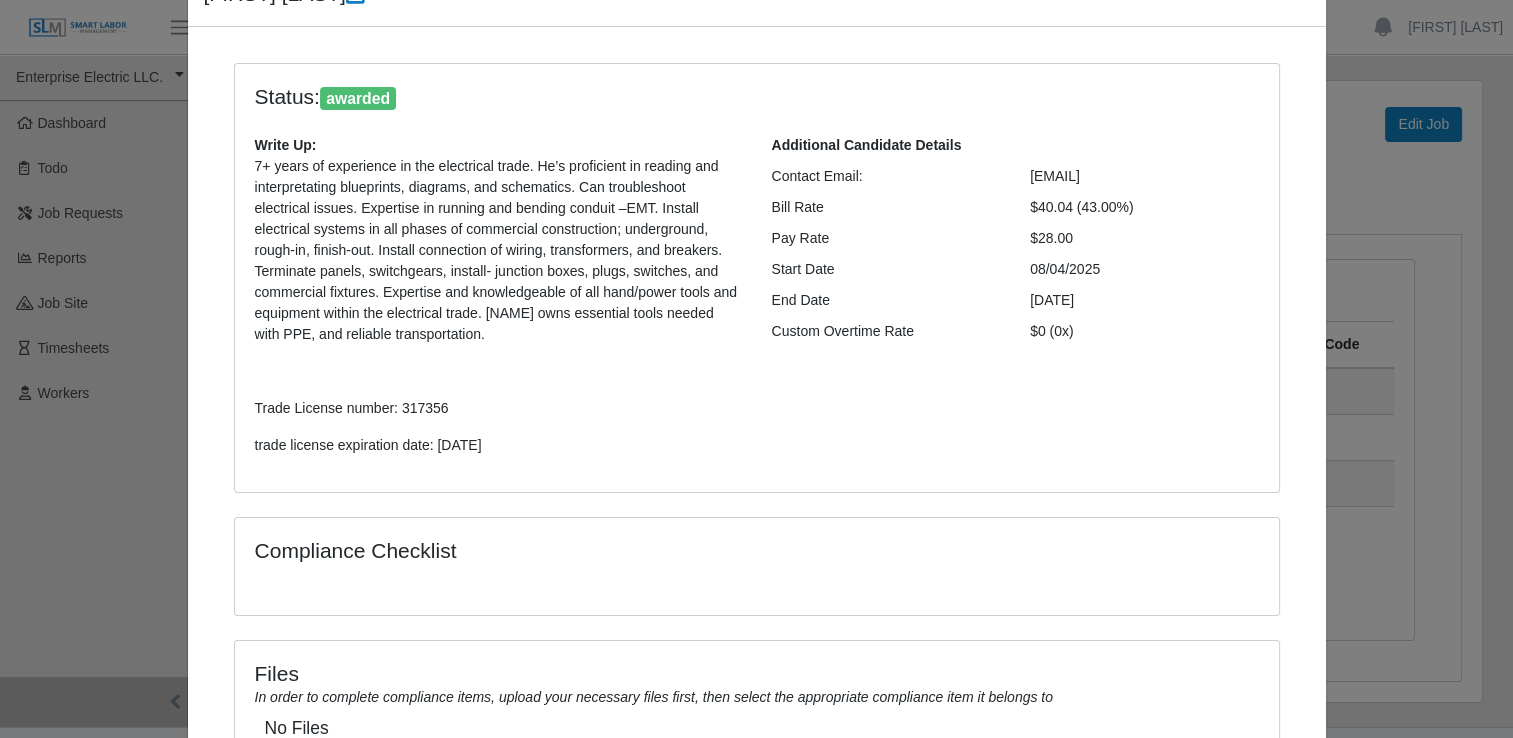scroll, scrollTop: 0, scrollLeft: 0, axis: both 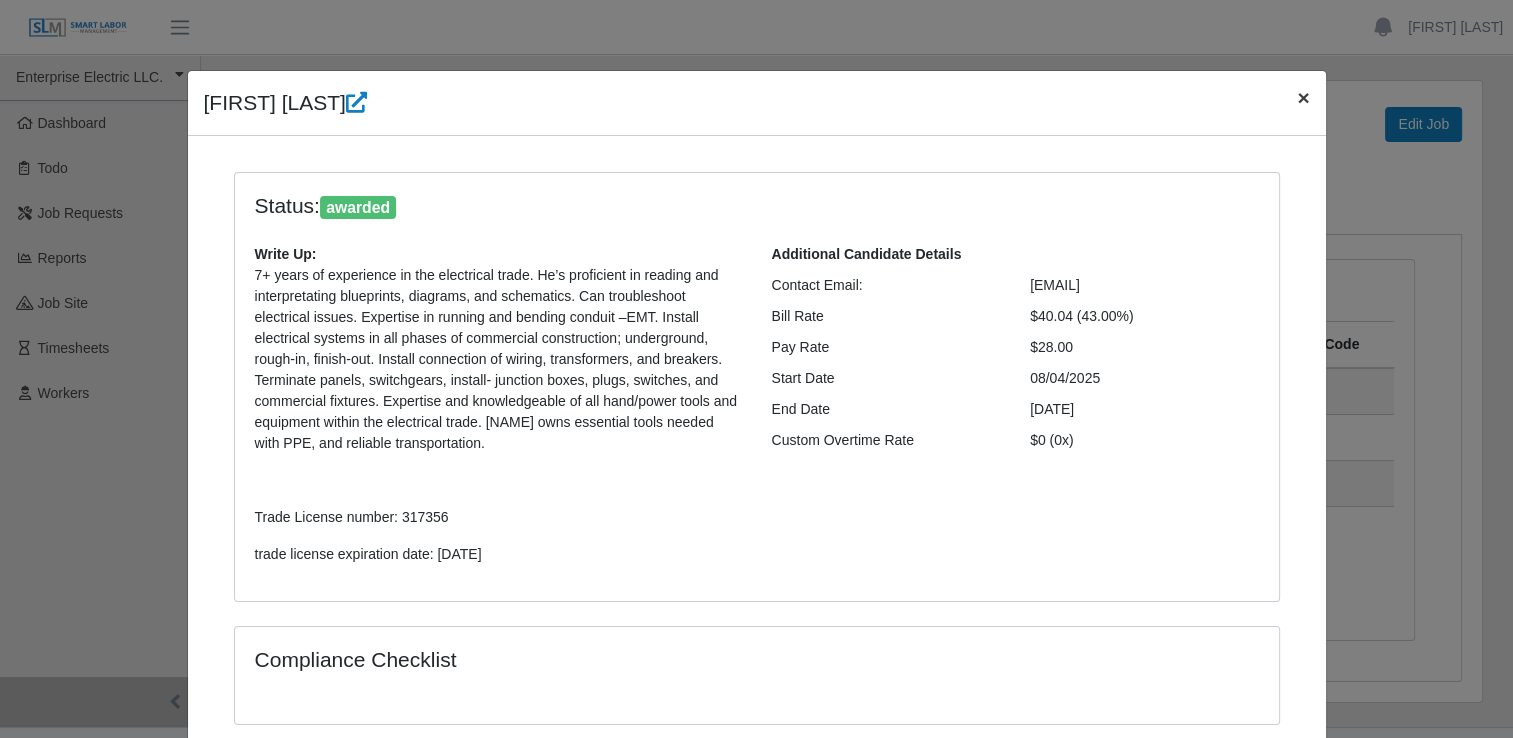 click on "×" at bounding box center (1303, 97) 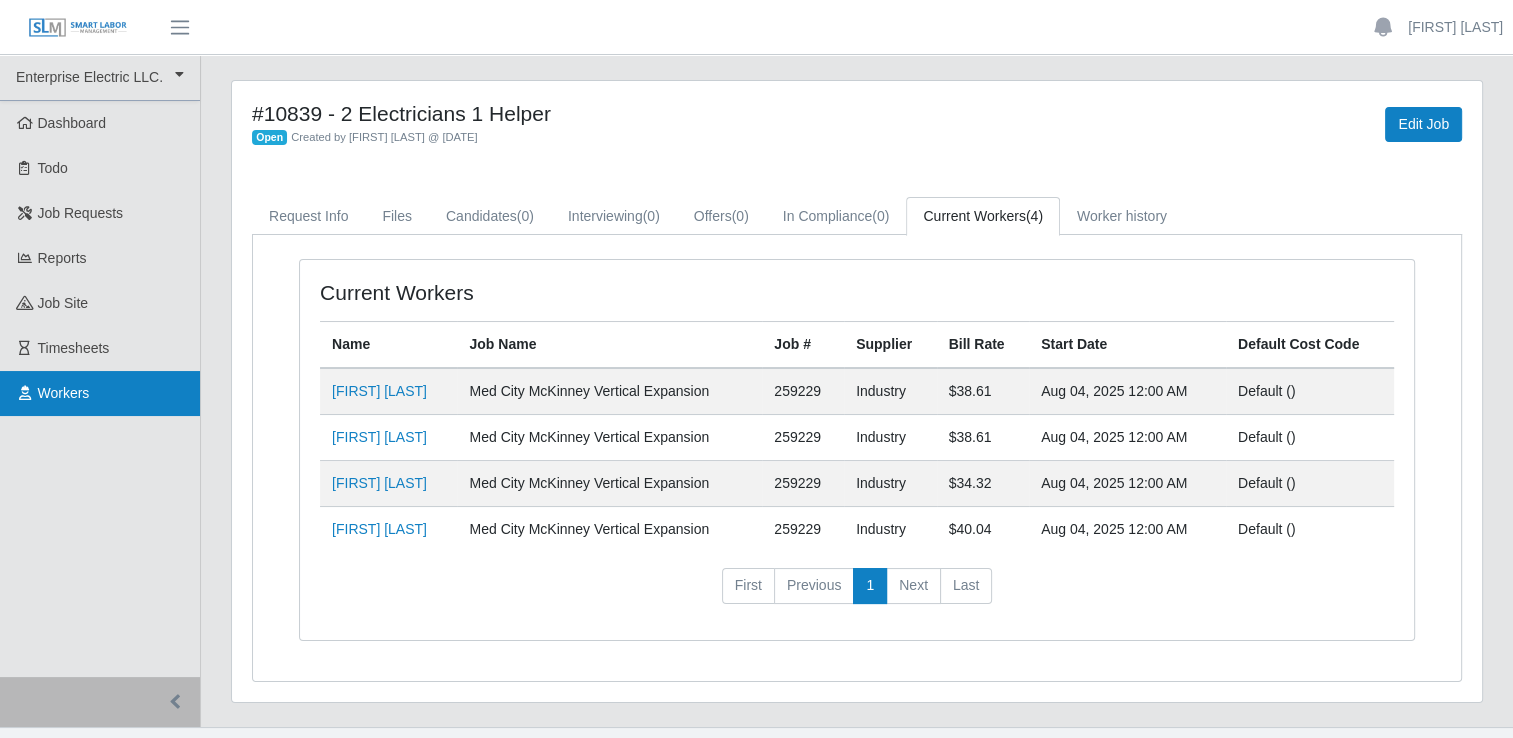 click on "Workers" at bounding box center [100, 393] 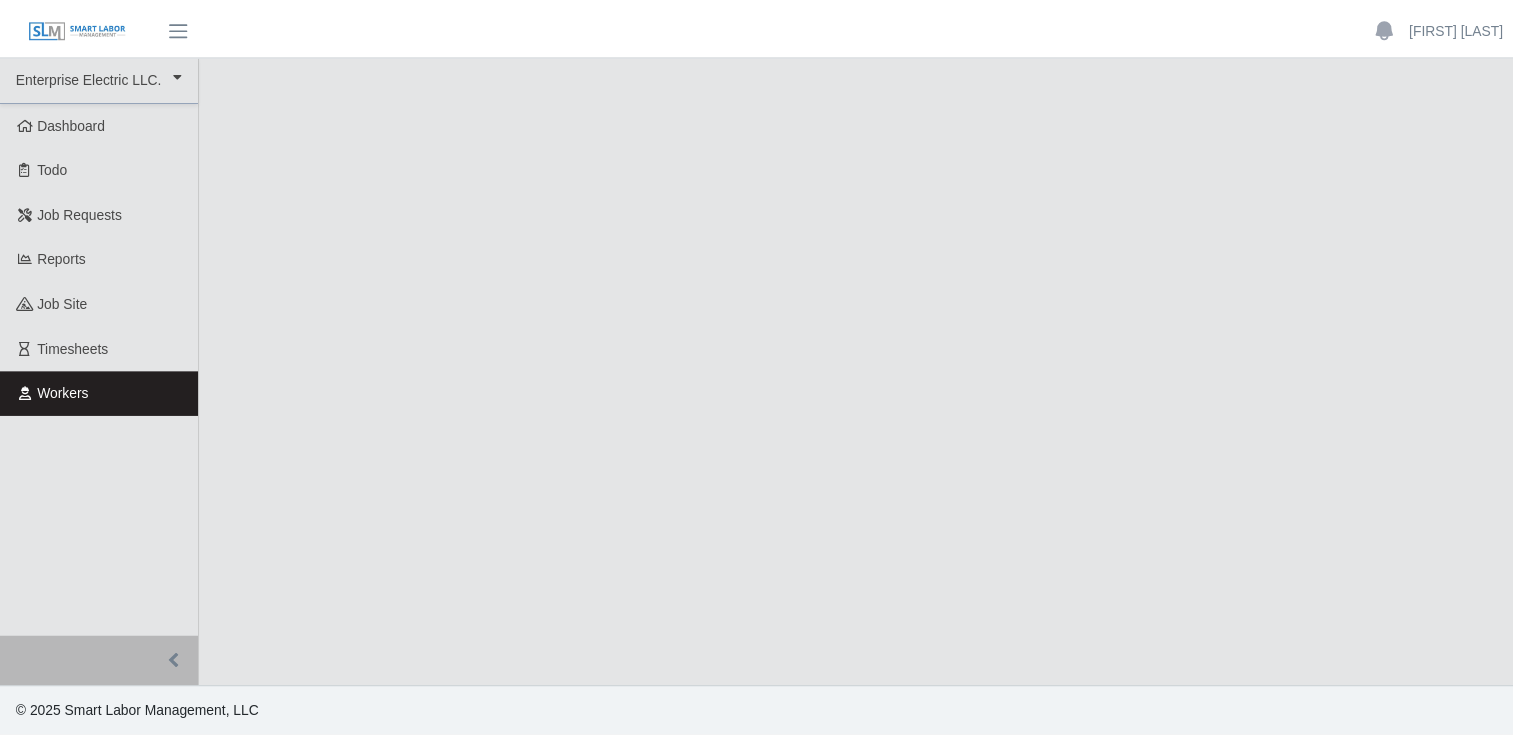 scroll, scrollTop: 0, scrollLeft: 0, axis: both 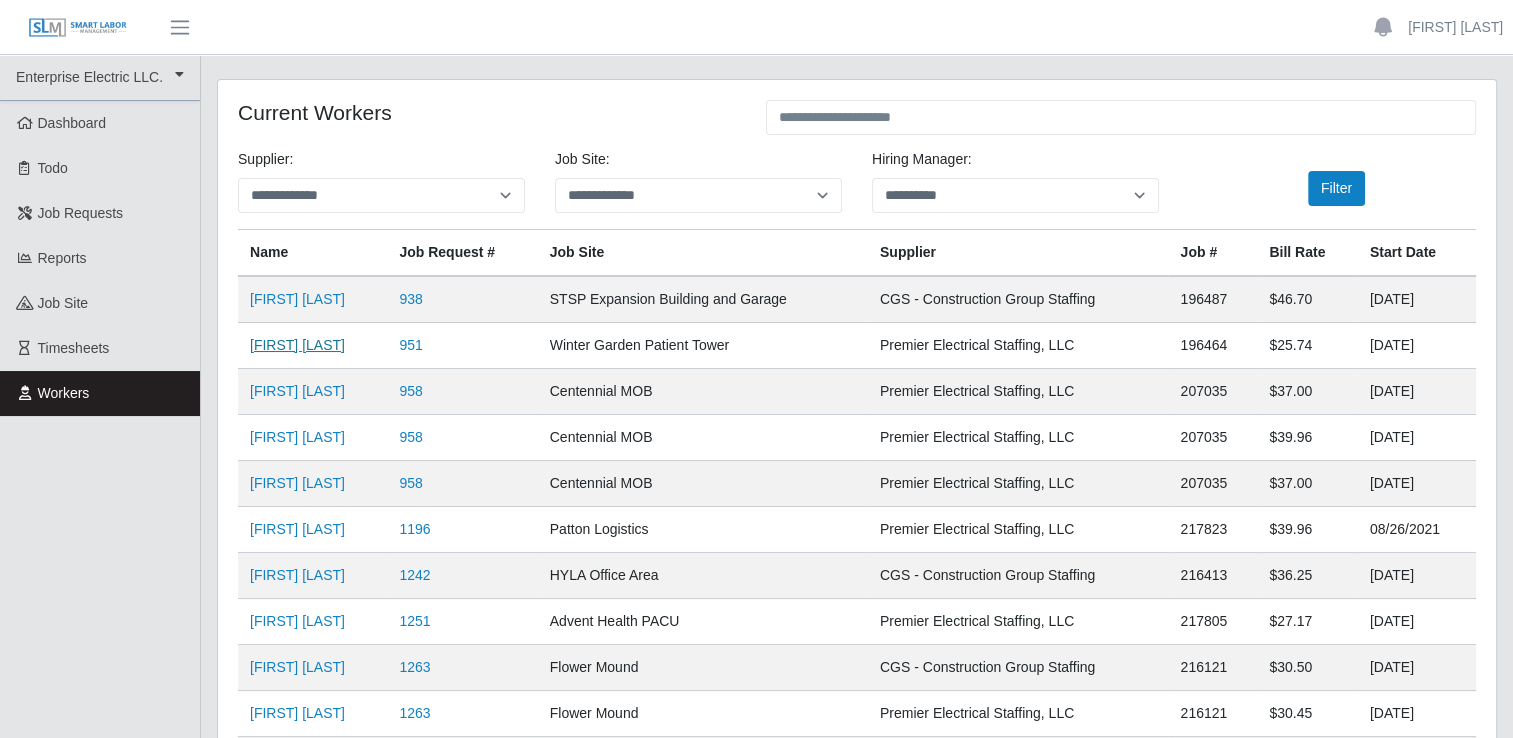 click on "[FIRST] [LAST]" at bounding box center [297, 345] 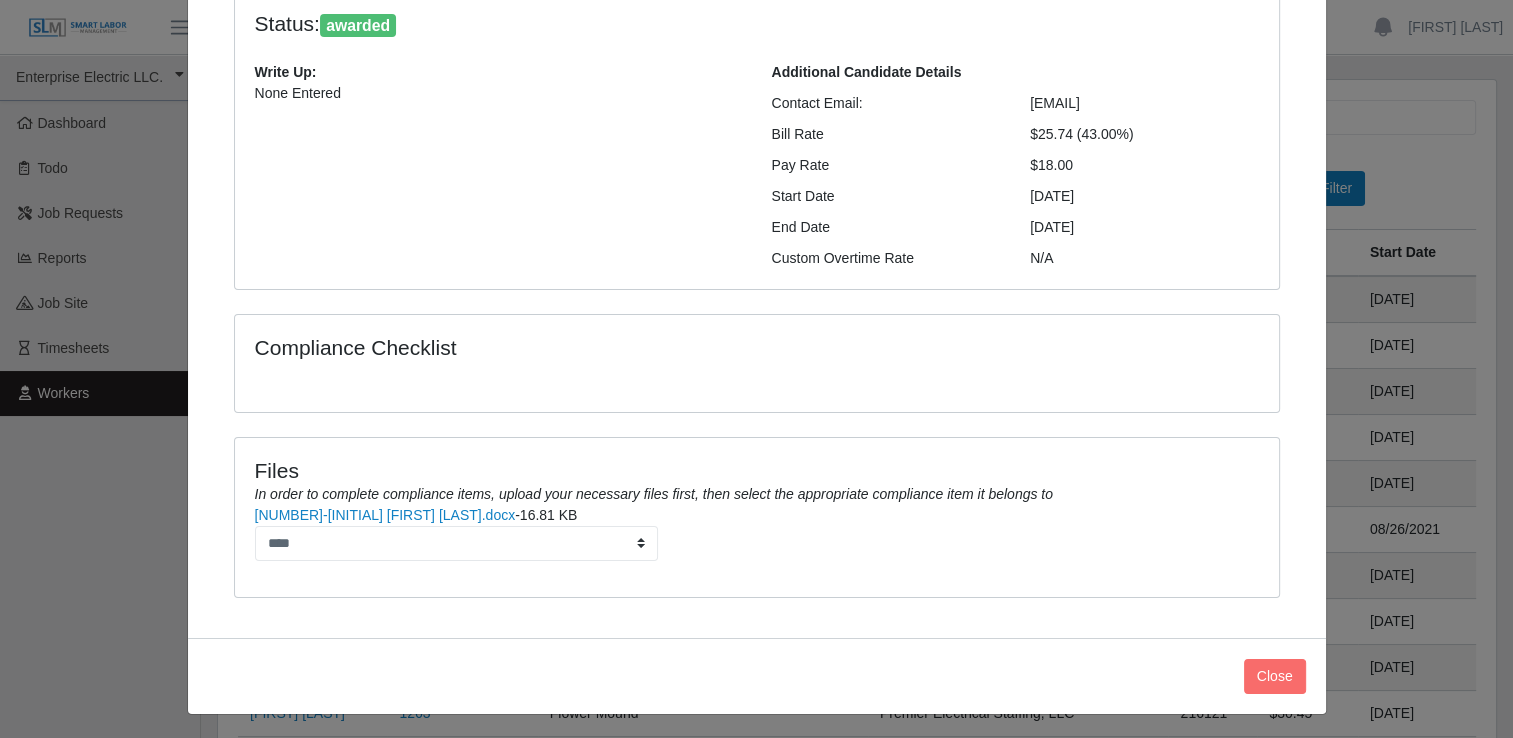 scroll, scrollTop: 0, scrollLeft: 0, axis: both 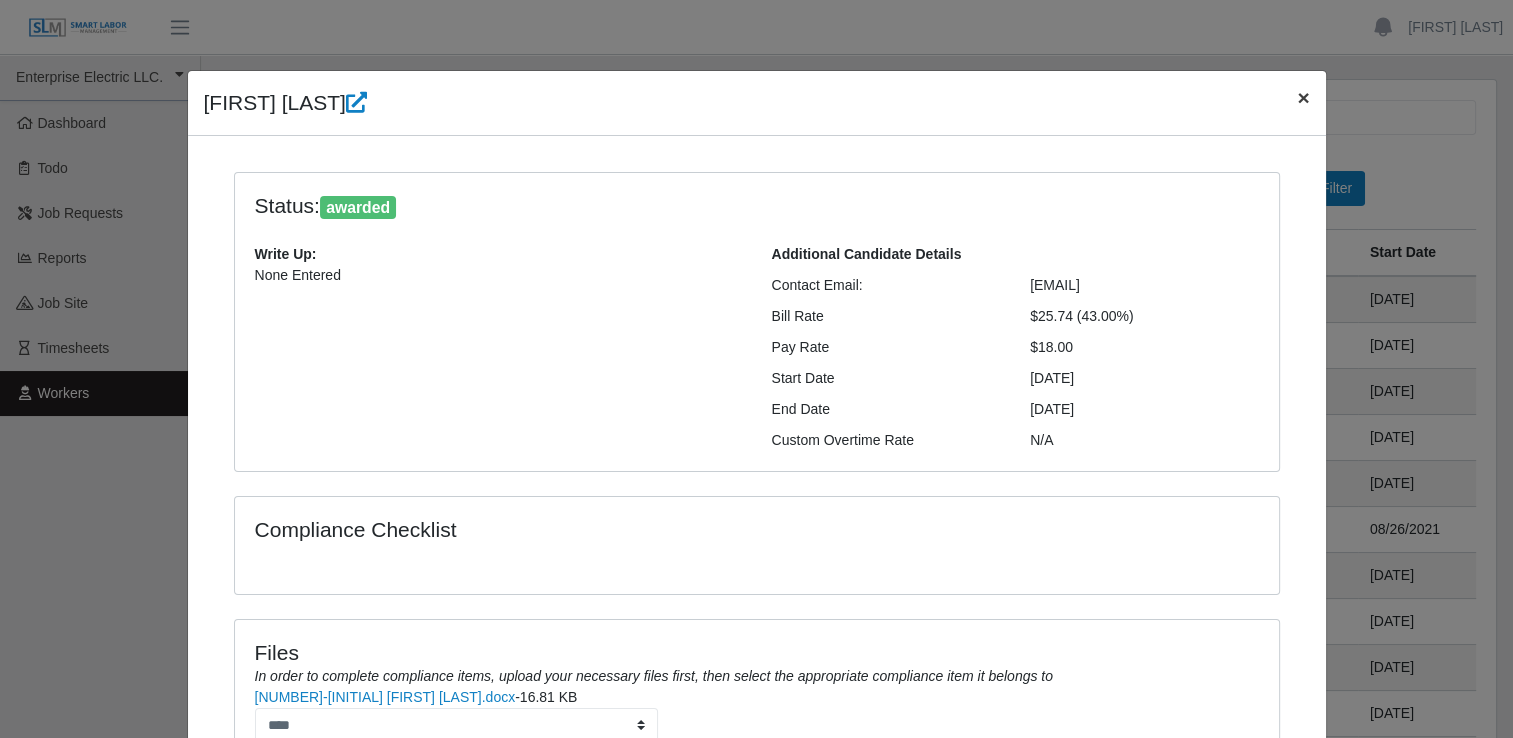 click on "×" at bounding box center [1303, 97] 